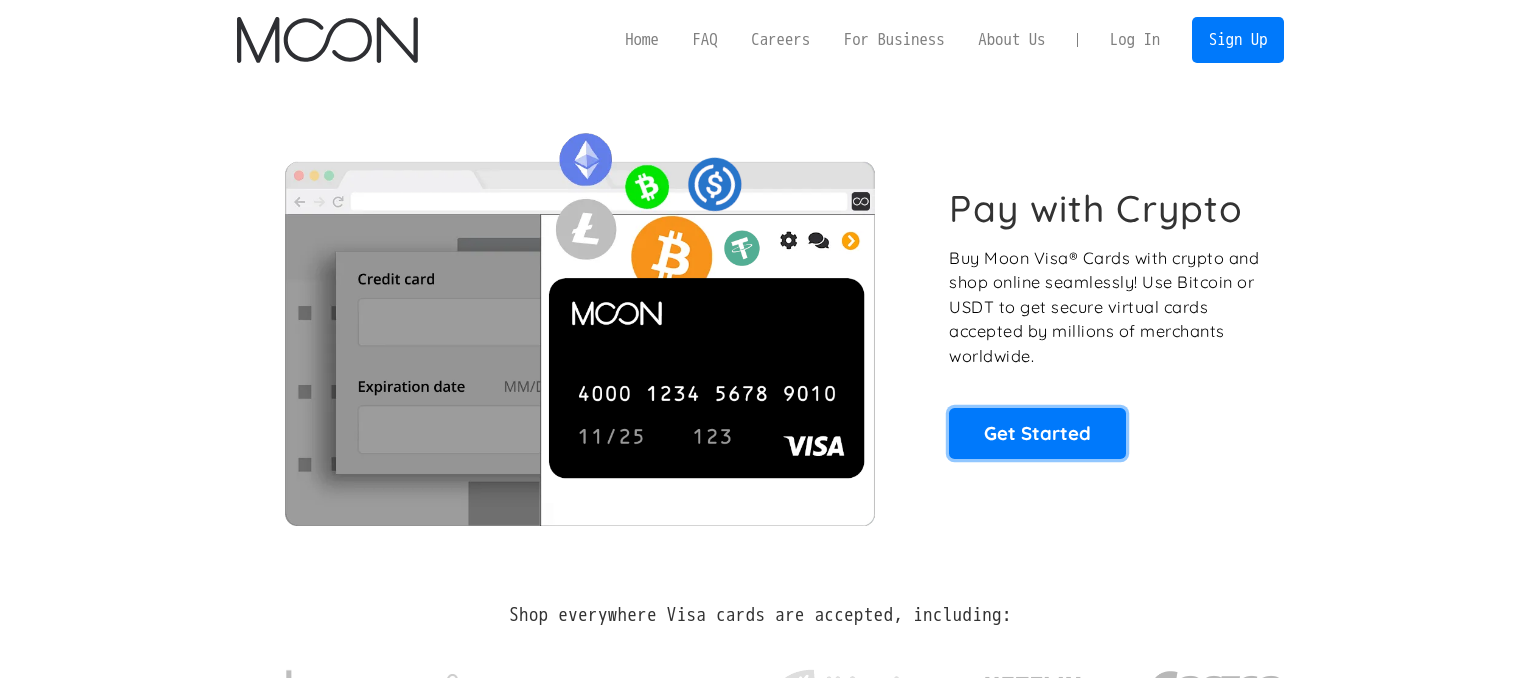 scroll, scrollTop: 0, scrollLeft: 0, axis: both 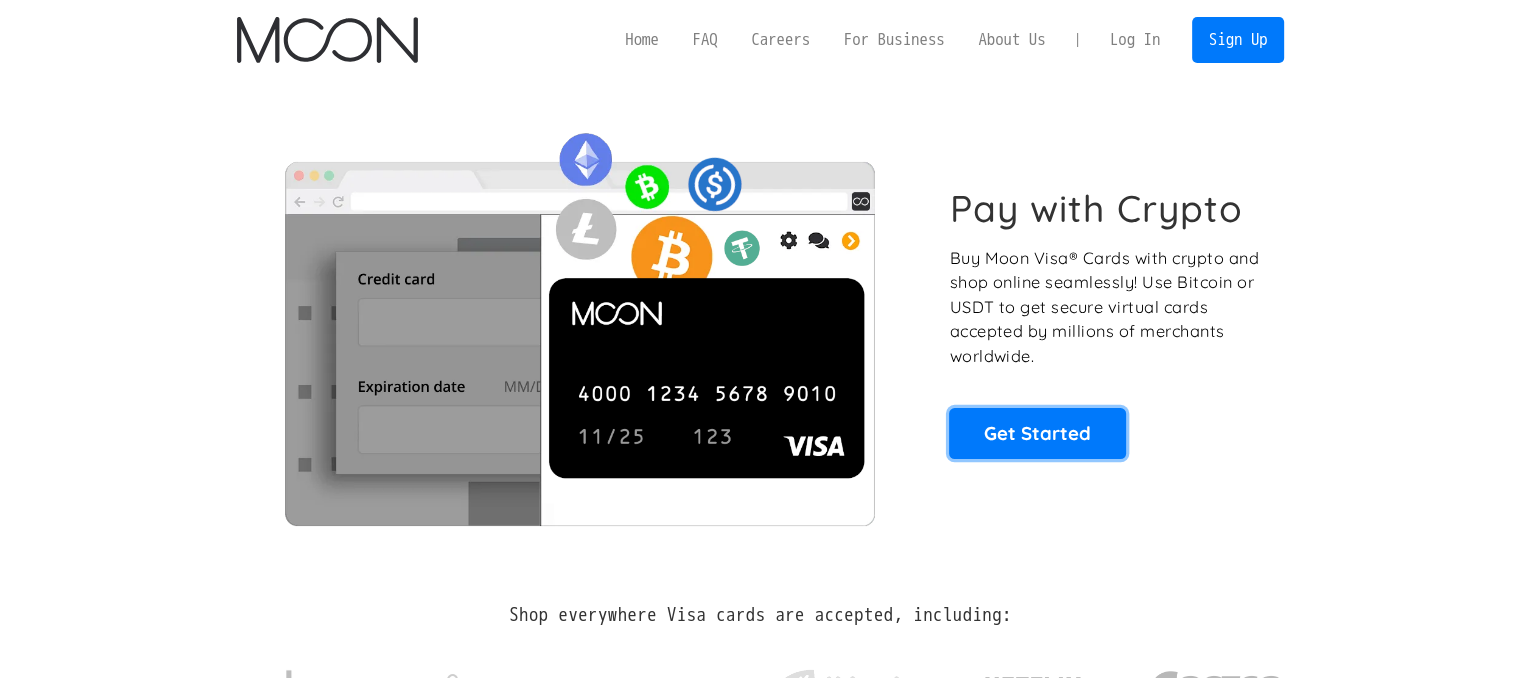 click on "Get Started" at bounding box center [1037, 433] 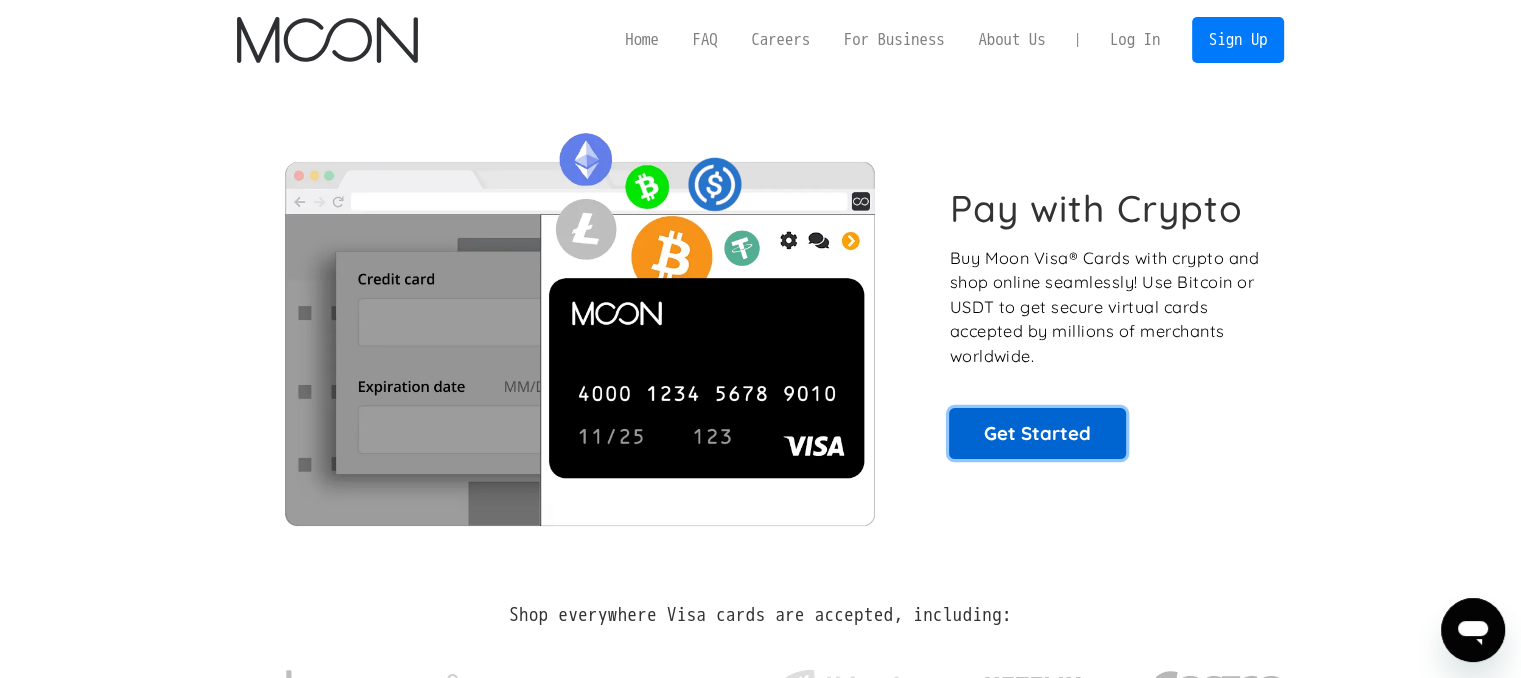 scroll, scrollTop: 0, scrollLeft: 0, axis: both 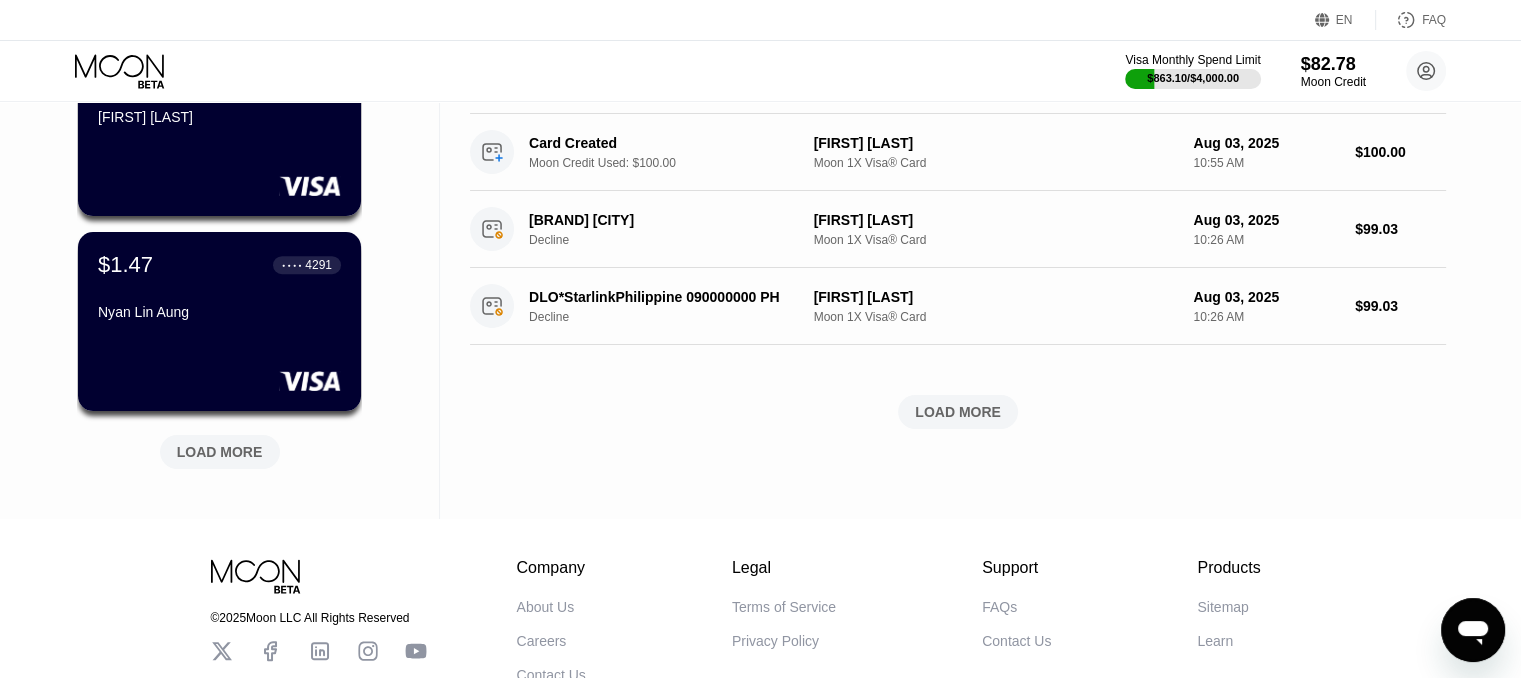 click on "LOAD MORE" at bounding box center (220, 452) 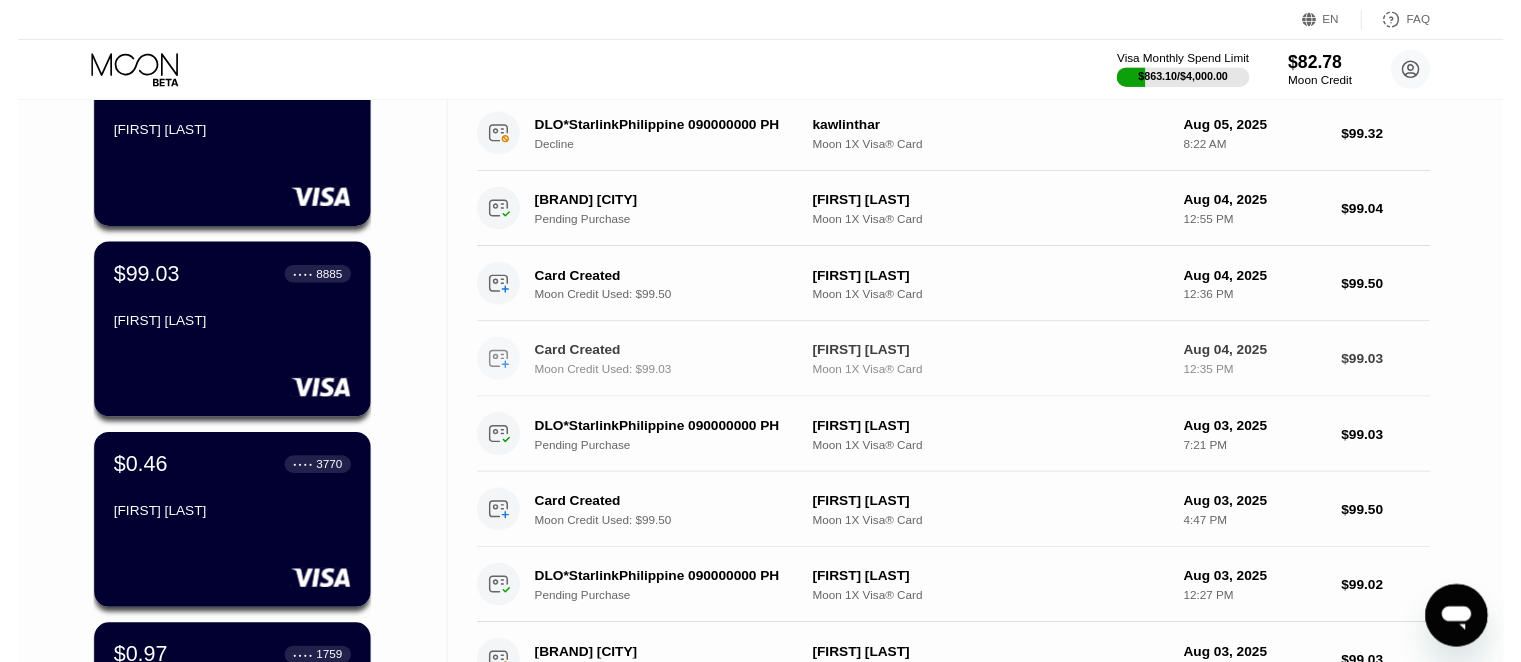 scroll, scrollTop: 0, scrollLeft: 0, axis: both 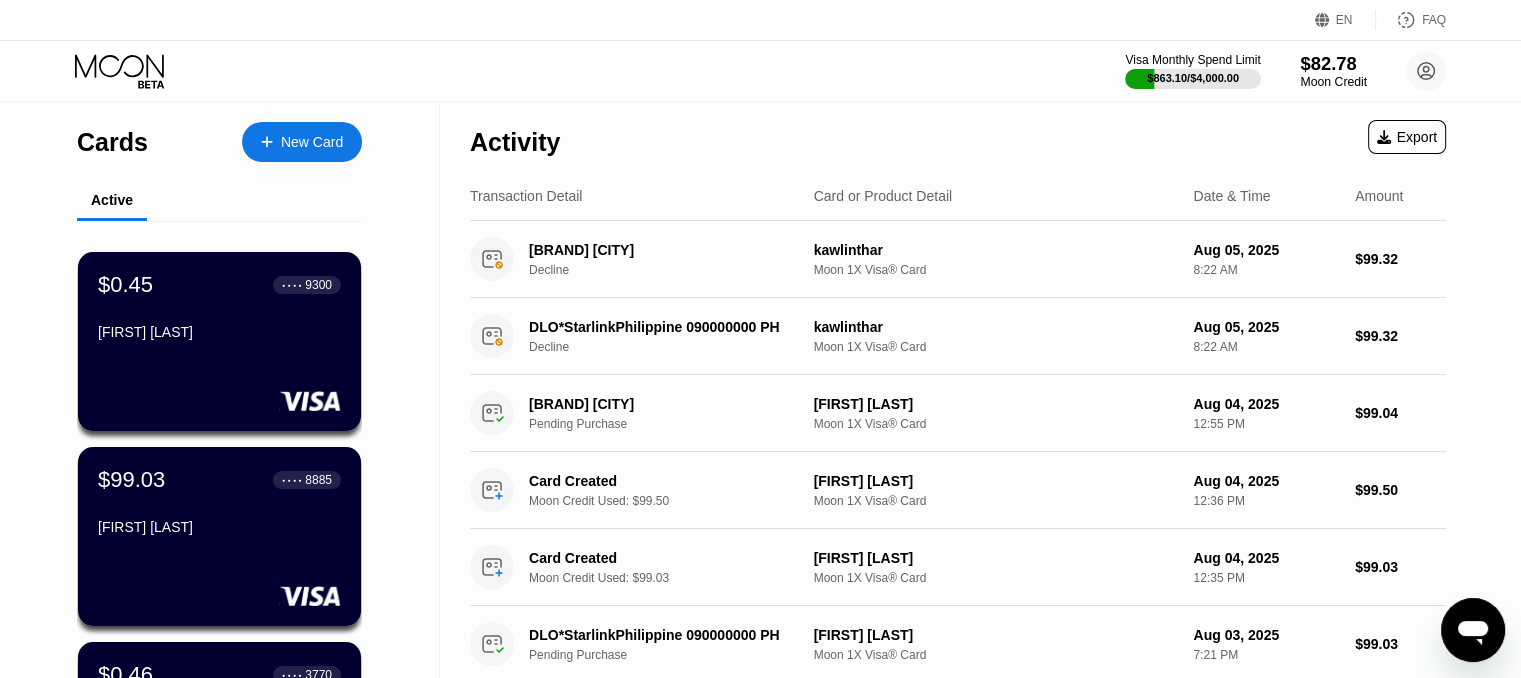 click on "Moon Credit" at bounding box center [1333, 82] 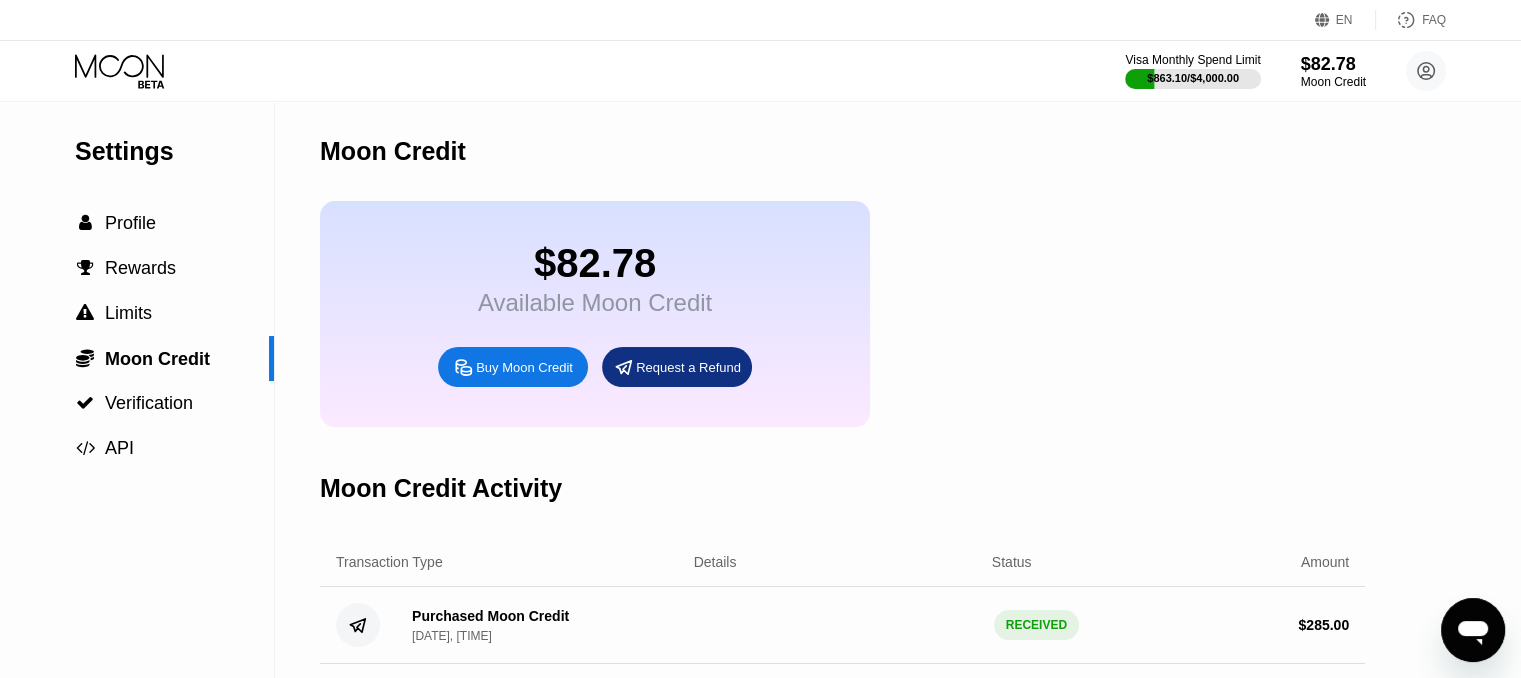 click on "Buy Moon Credit" at bounding box center [524, 367] 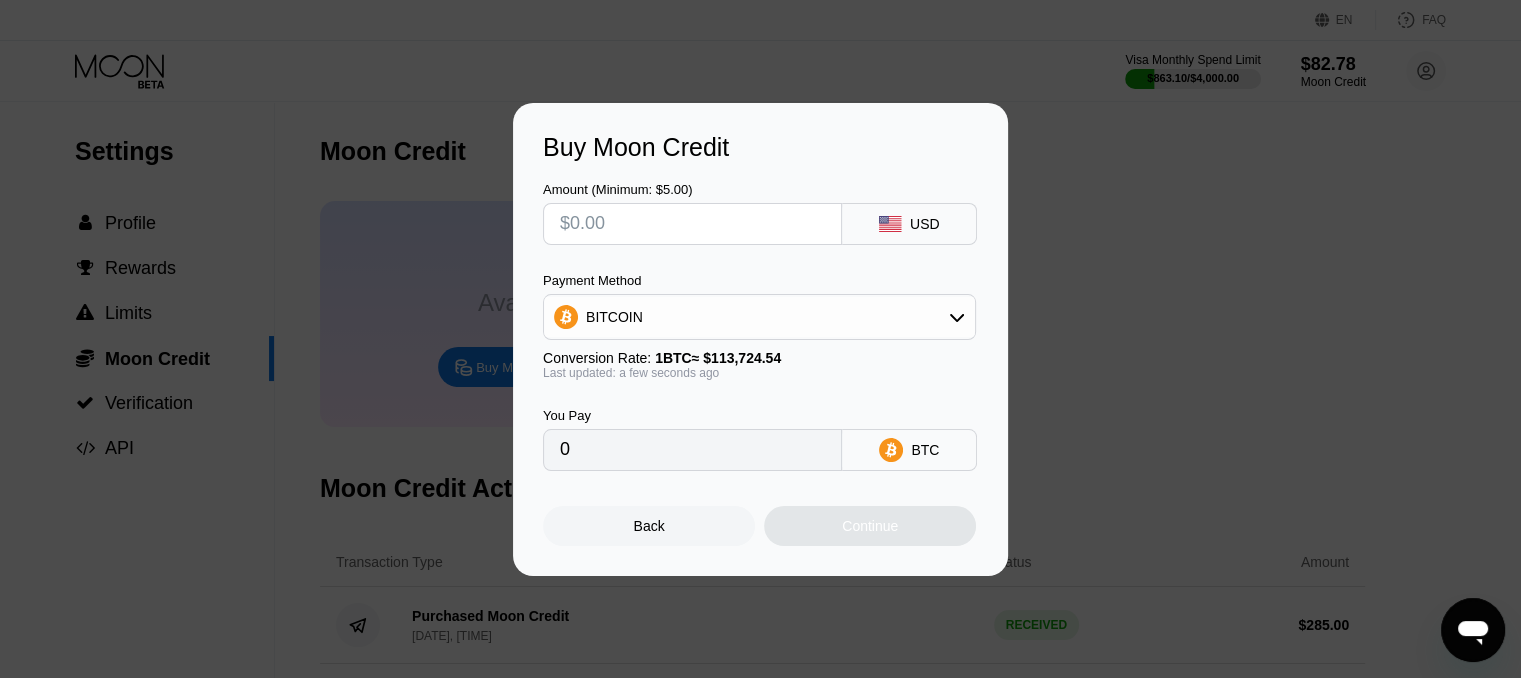 click at bounding box center [692, 224] 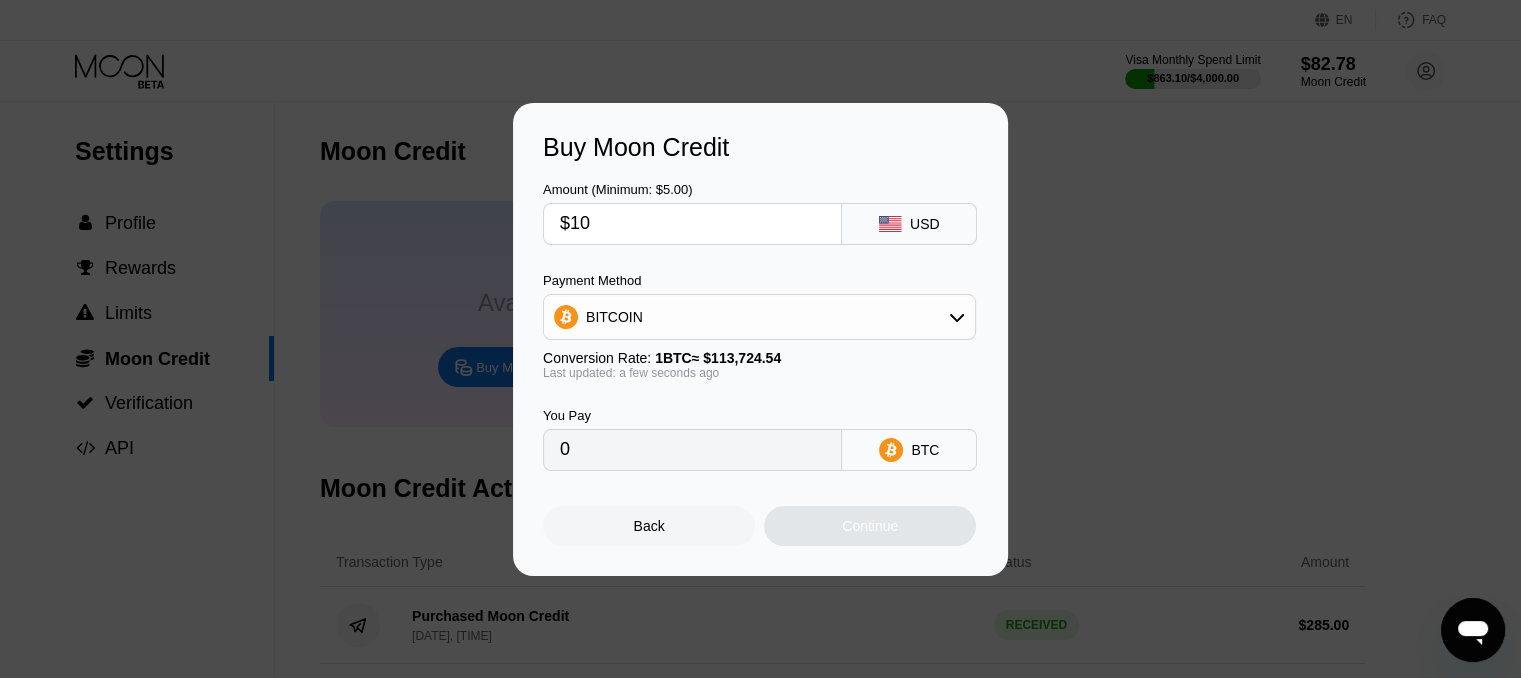 type on "$100" 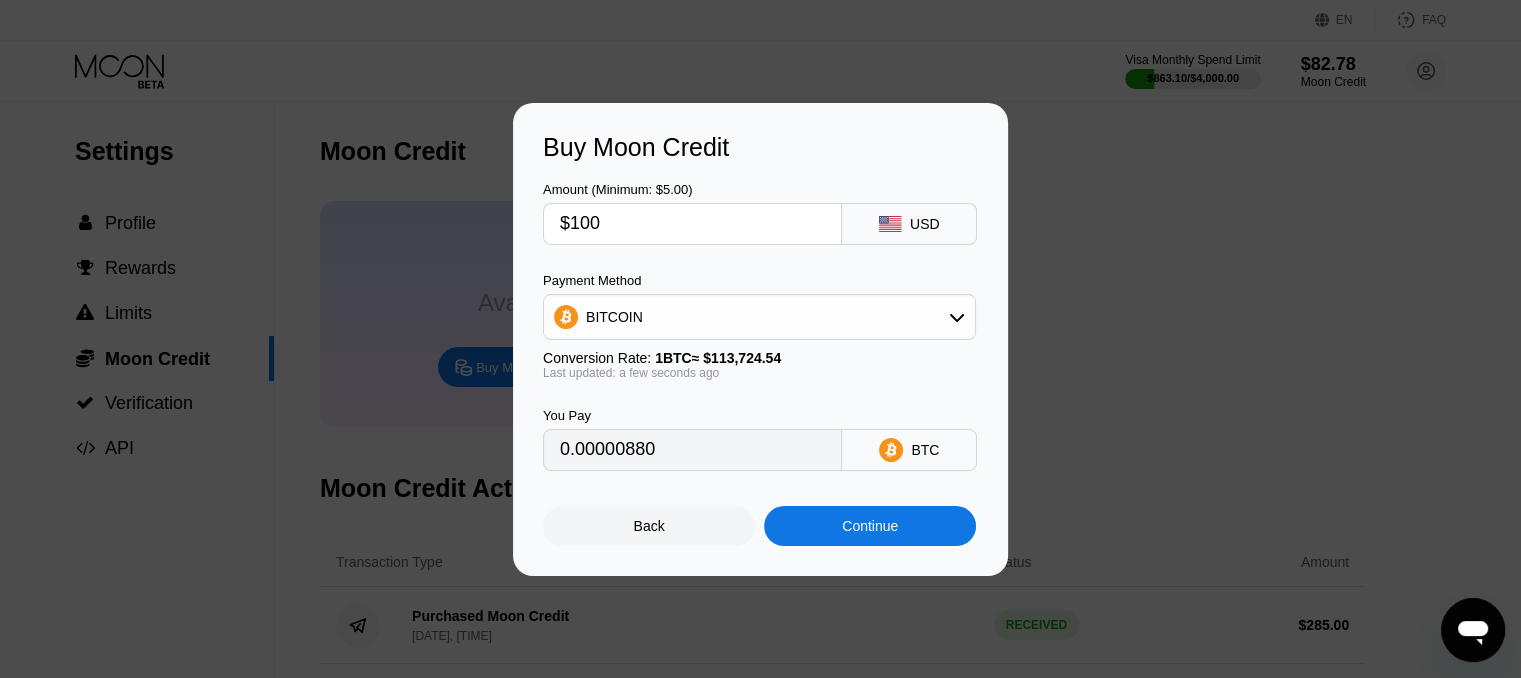 type on "0.00087932" 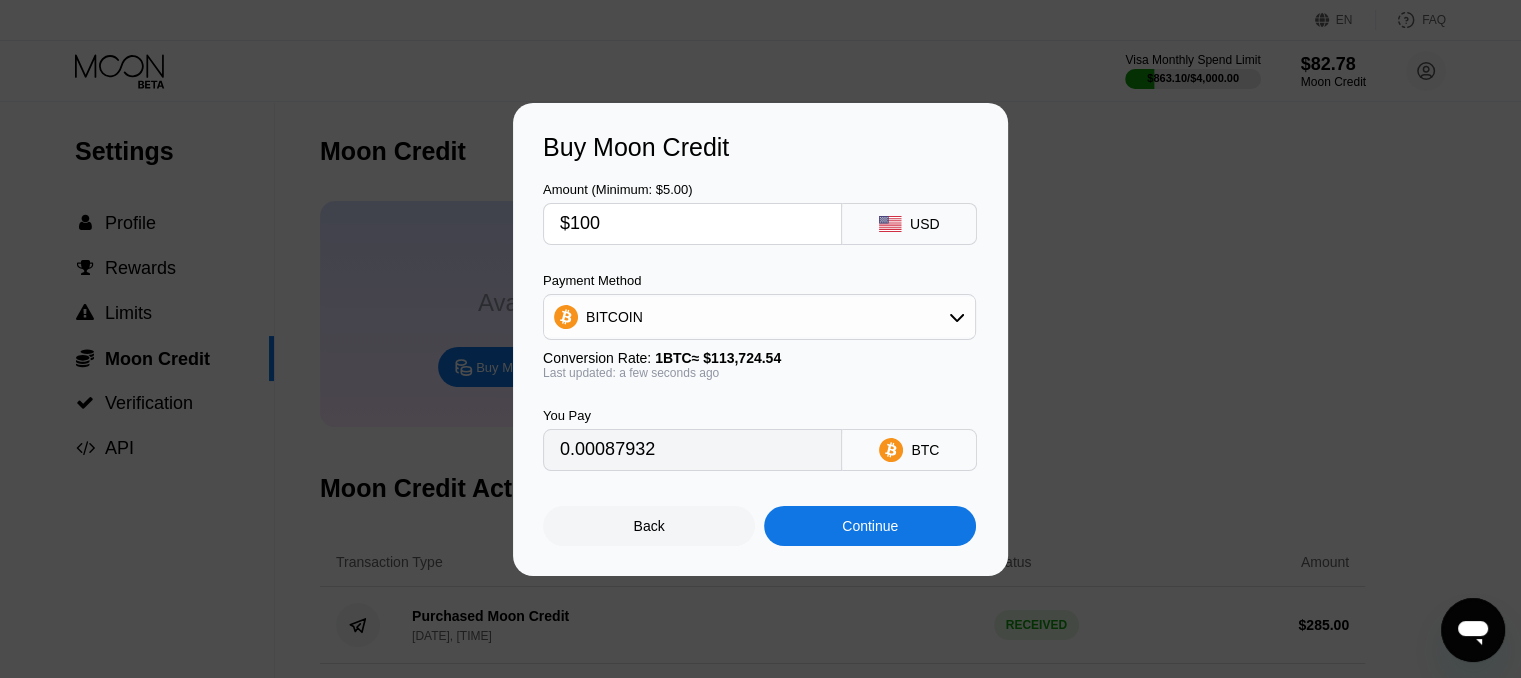 type on "$100" 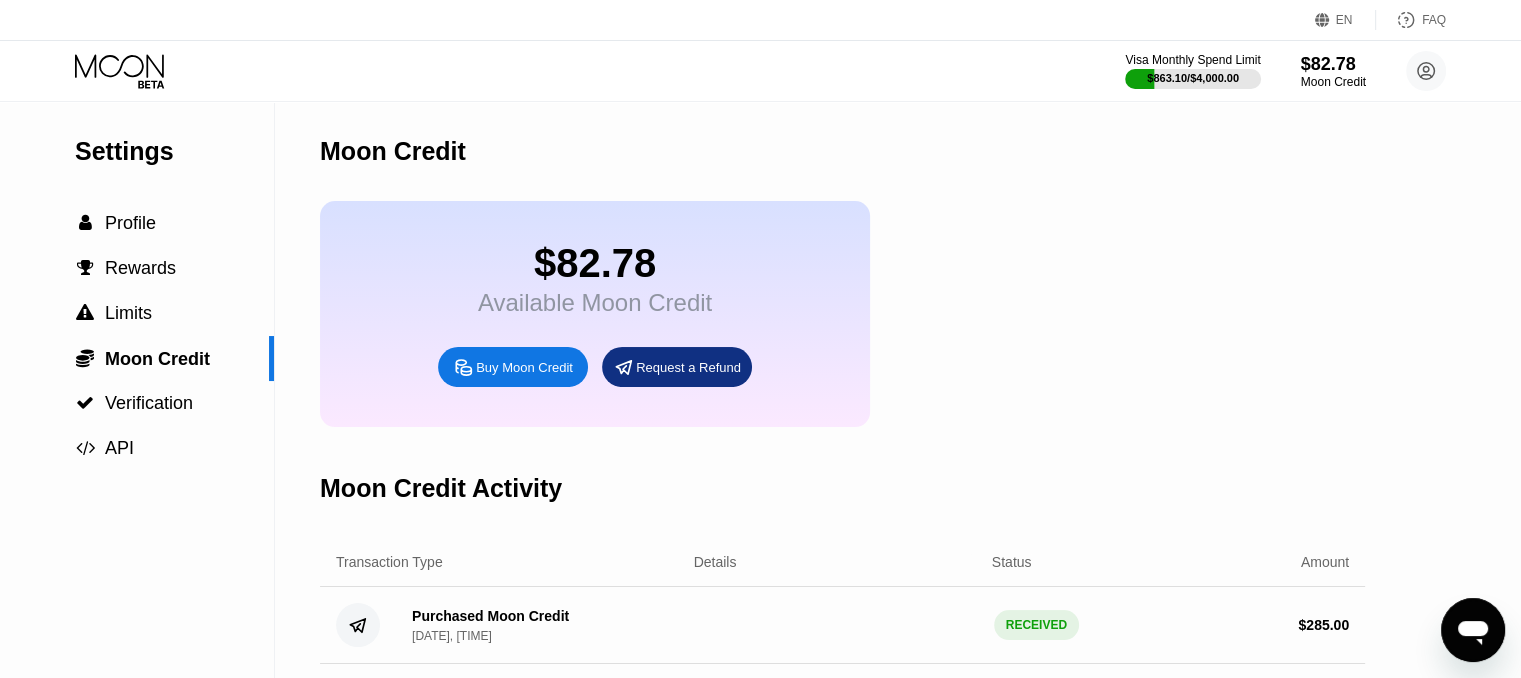 click 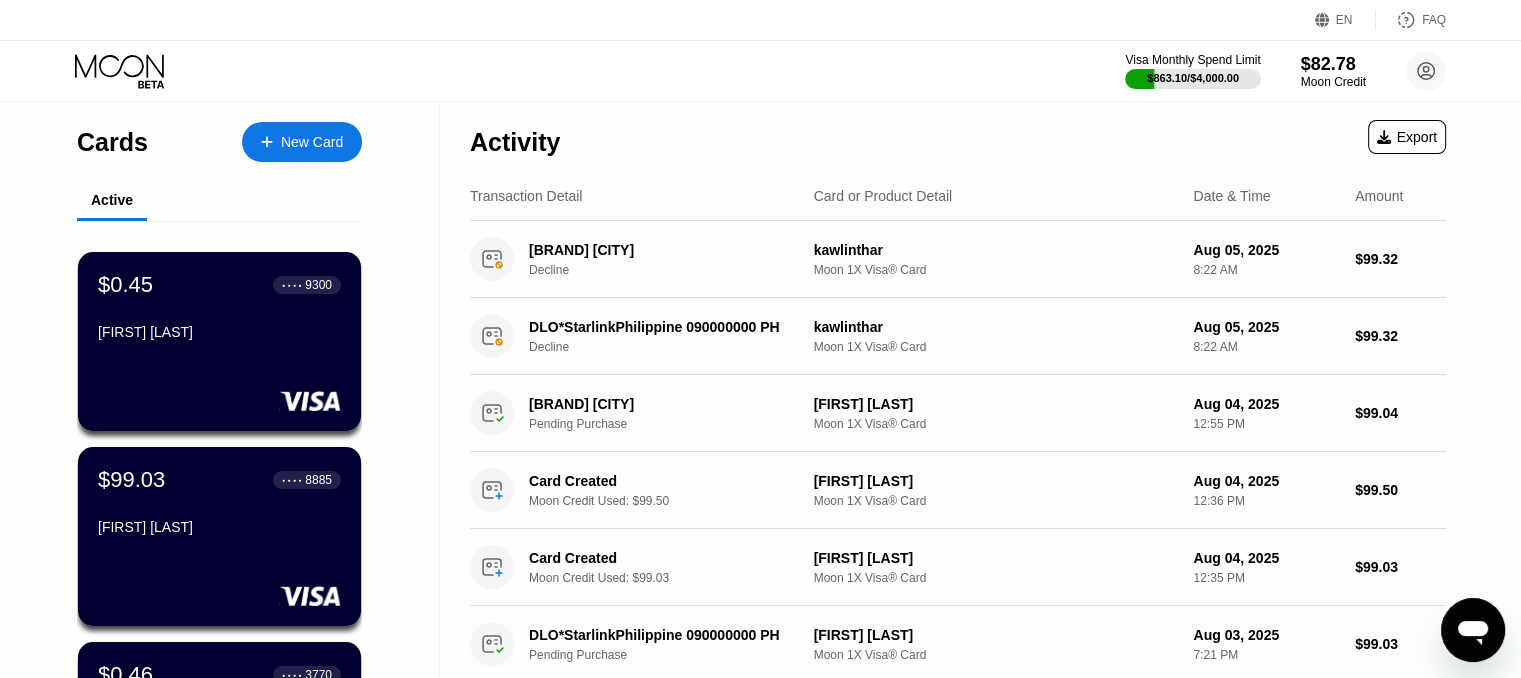 click on "New Card" at bounding box center [302, 142] 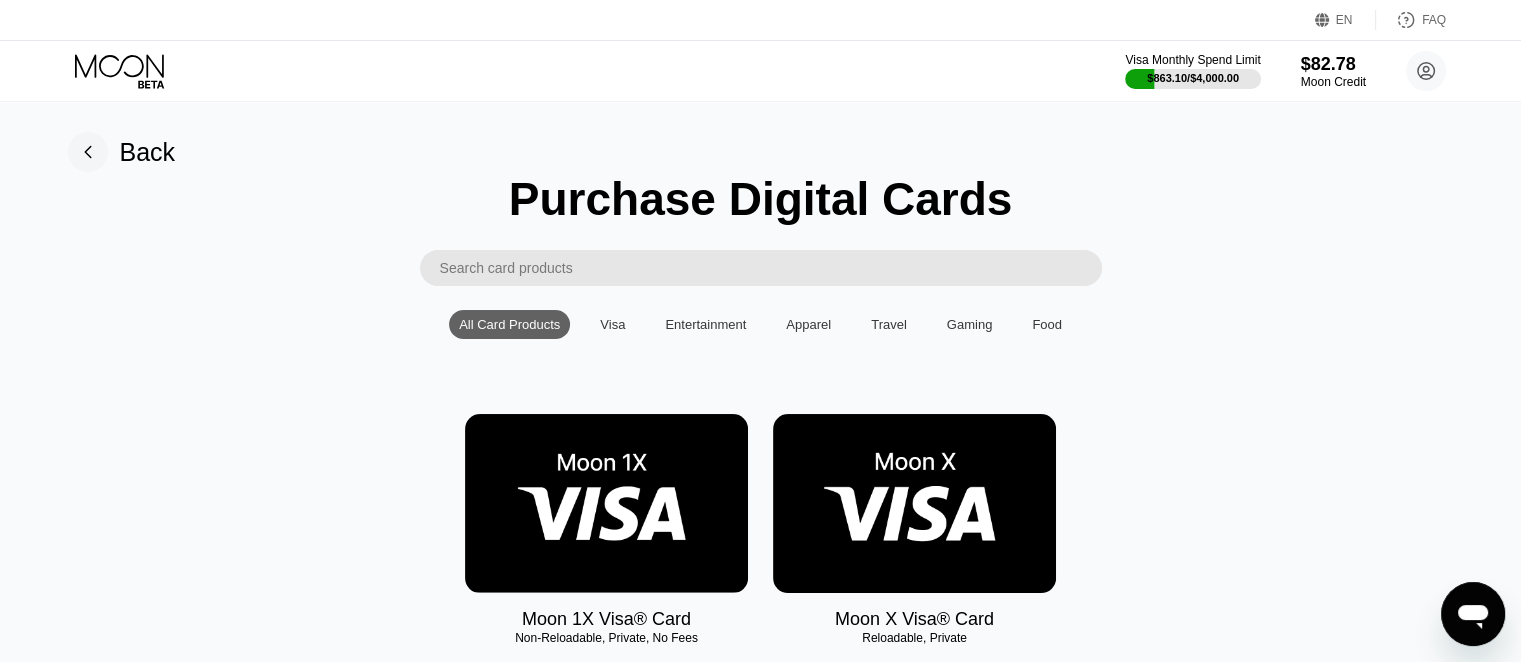 click at bounding box center [606, 503] 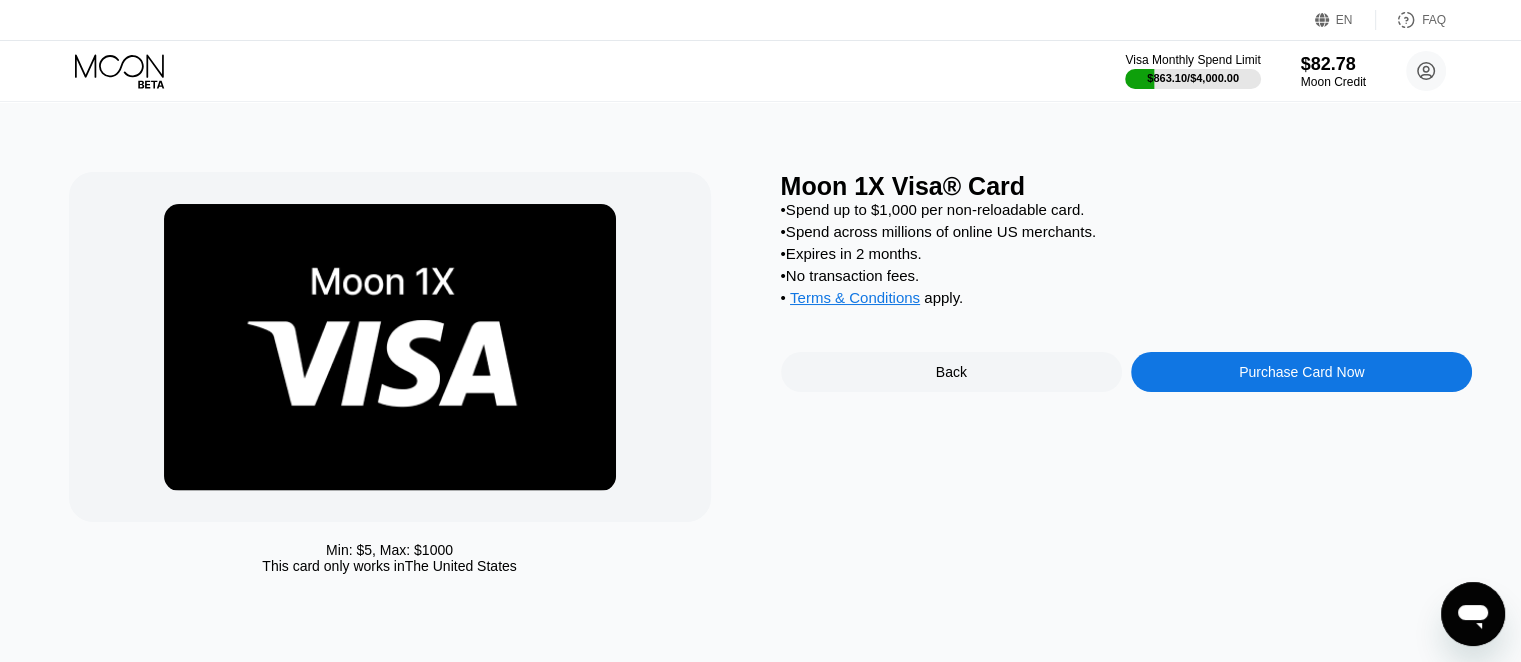 click on "Purchase Card Now" at bounding box center [1301, 372] 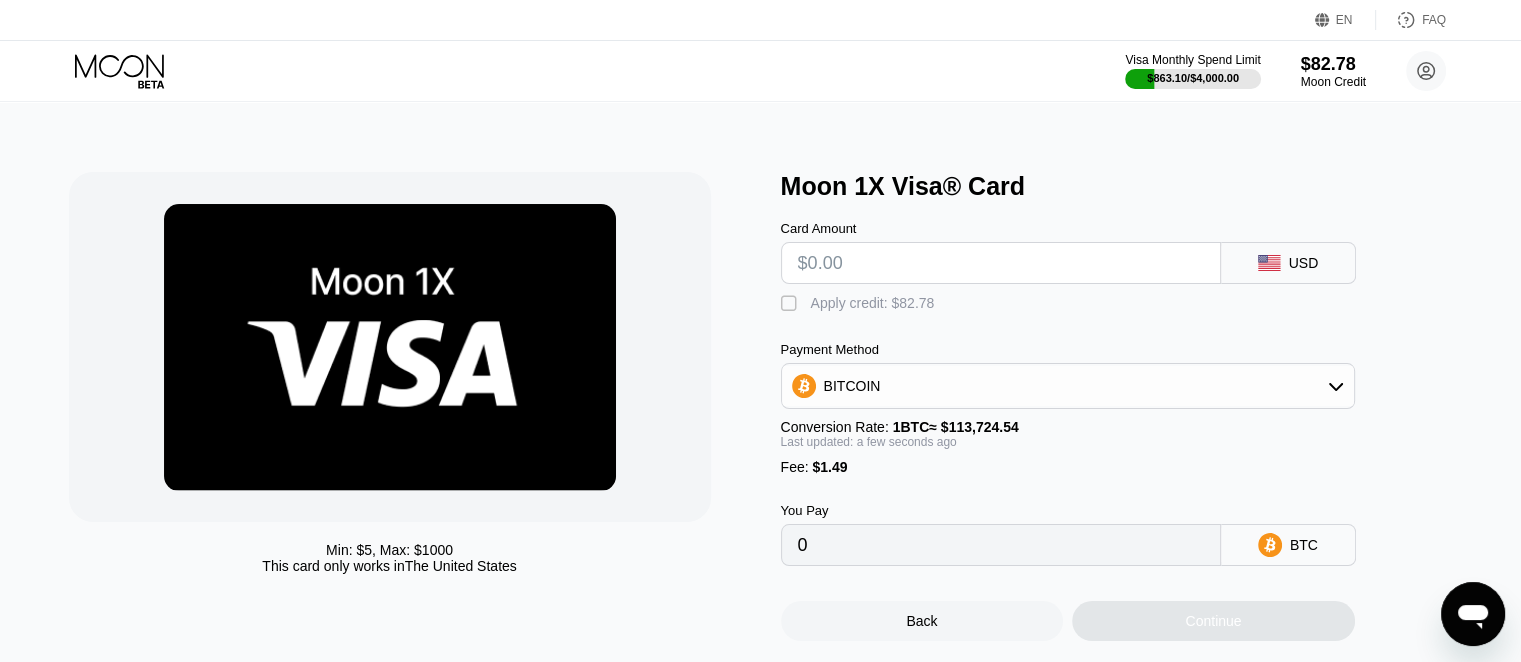 click at bounding box center [1001, 263] 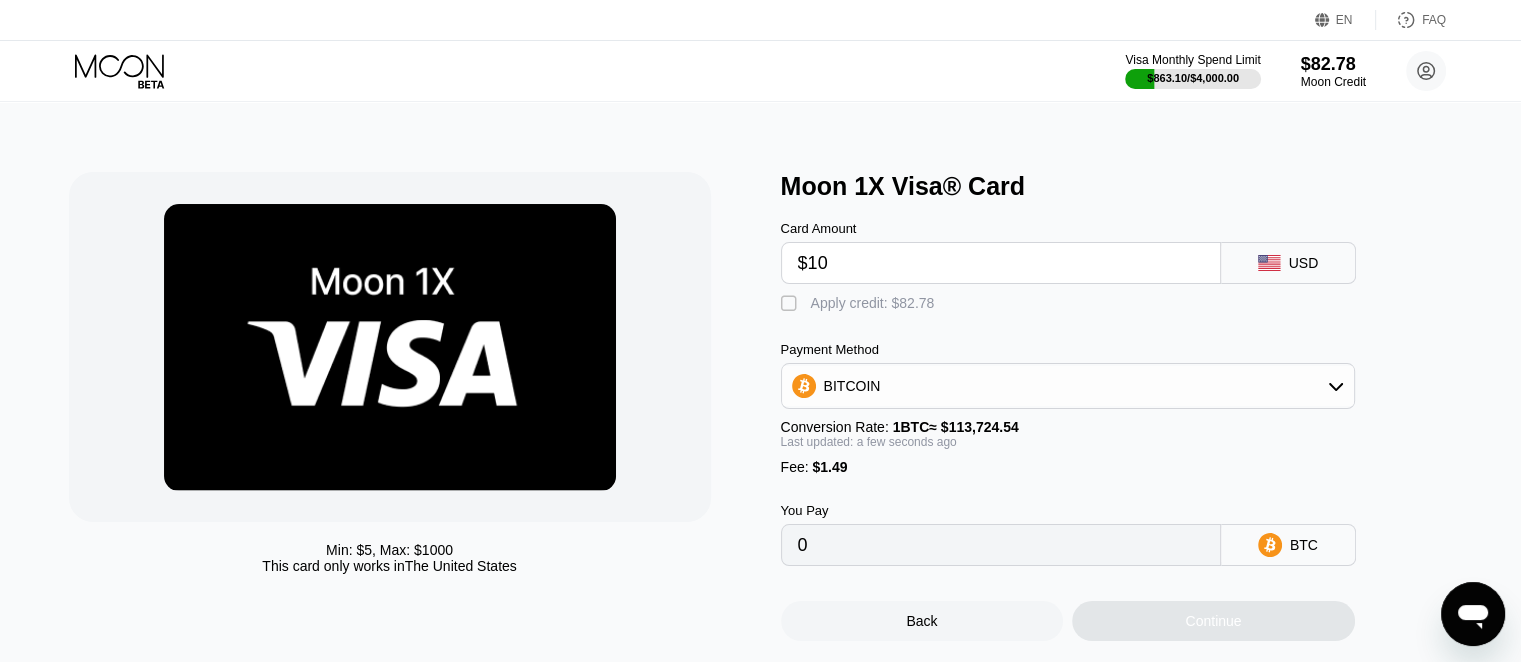 type on "$100" 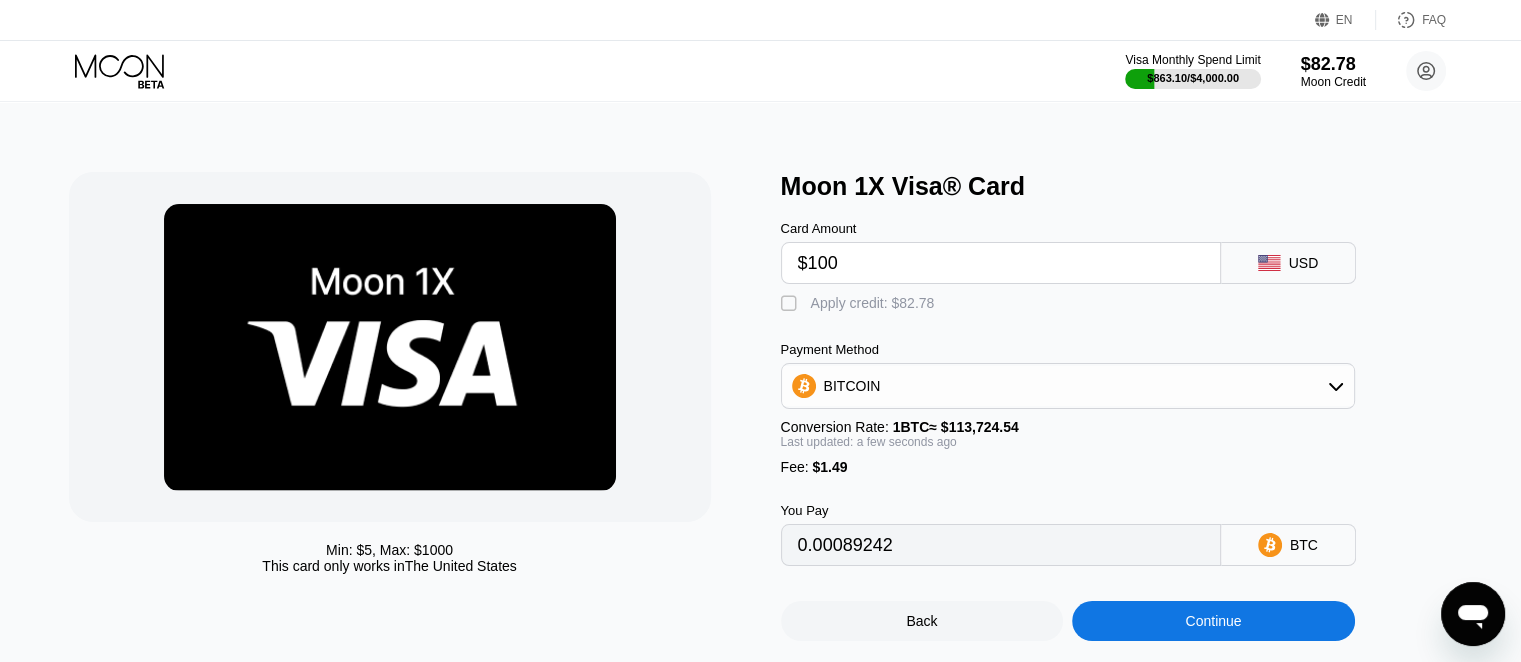 type on "0.00089242" 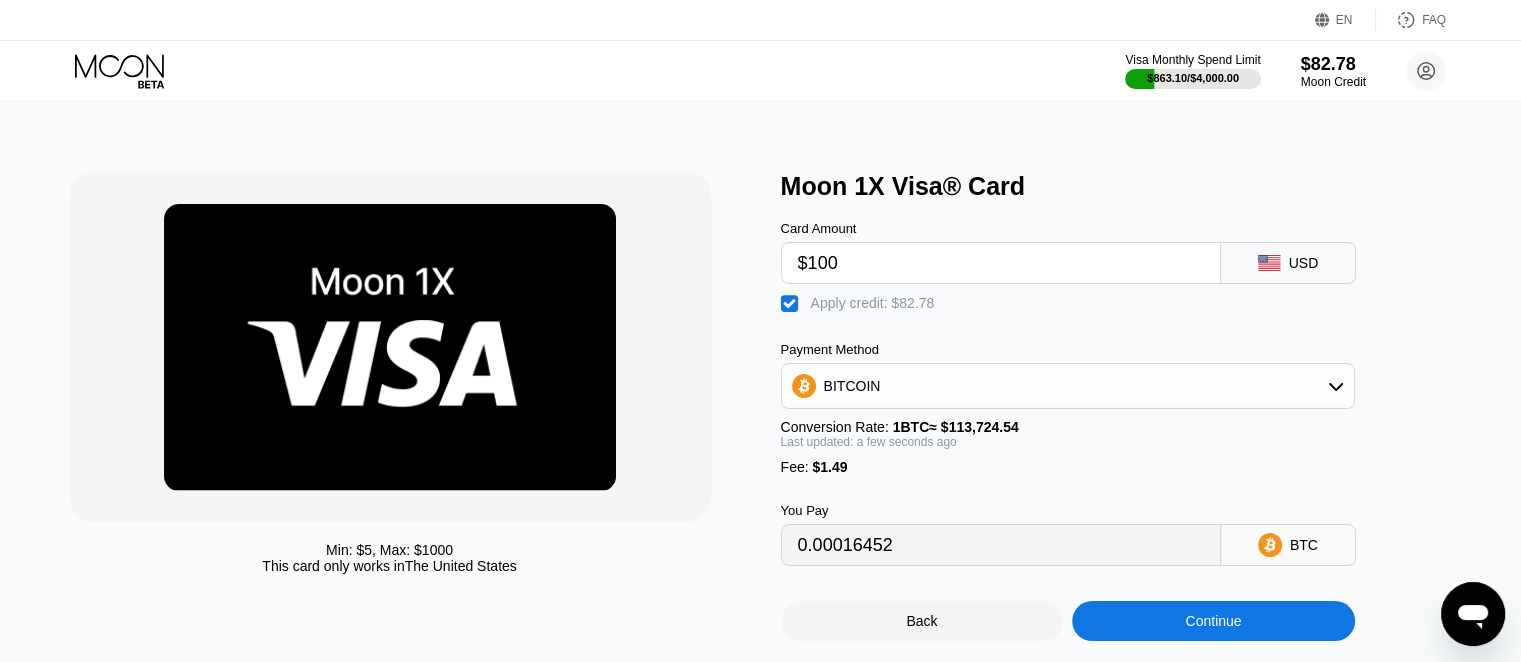 click on "Continue" at bounding box center [1213, 621] 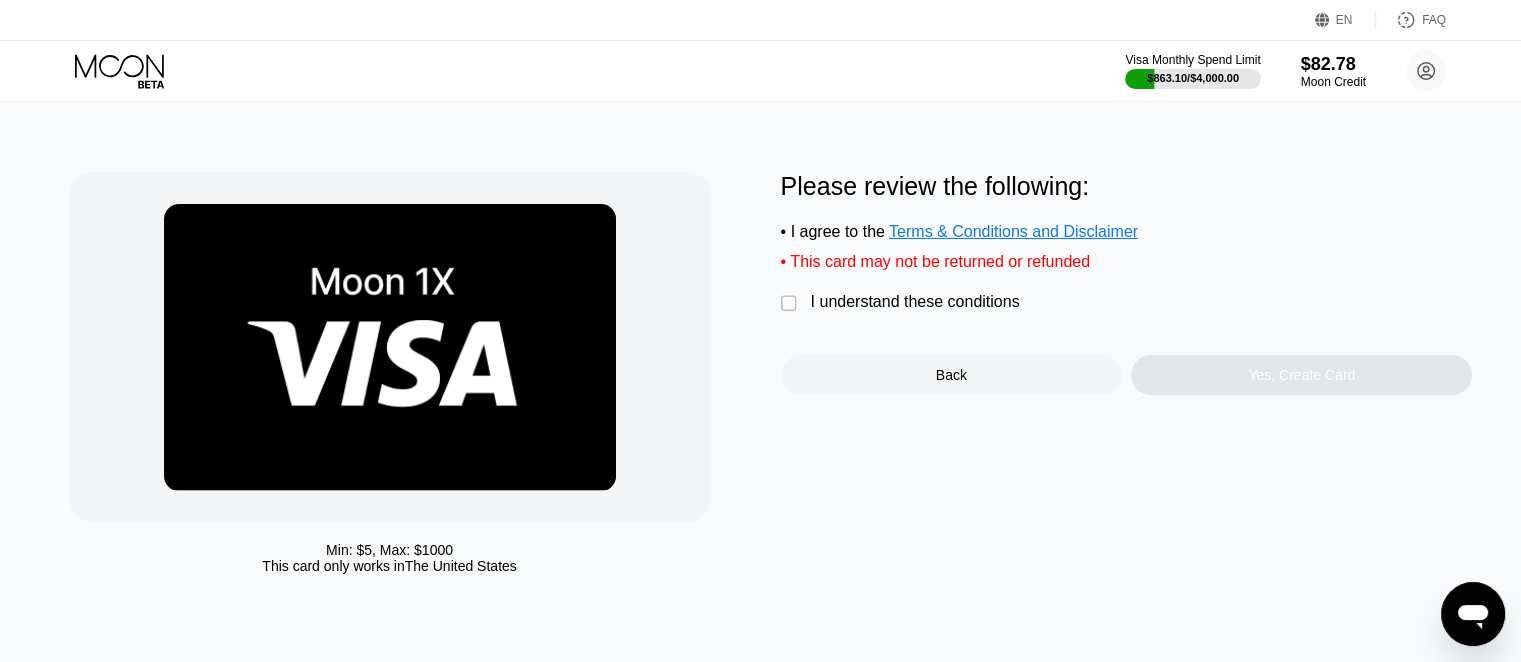 click on "Please review the following: • I agree to the   Terms & Conditions and Disclaimer • This card may not be returned or refunded  I understand these conditions Back Yes, Create Card" at bounding box center (1127, 283) 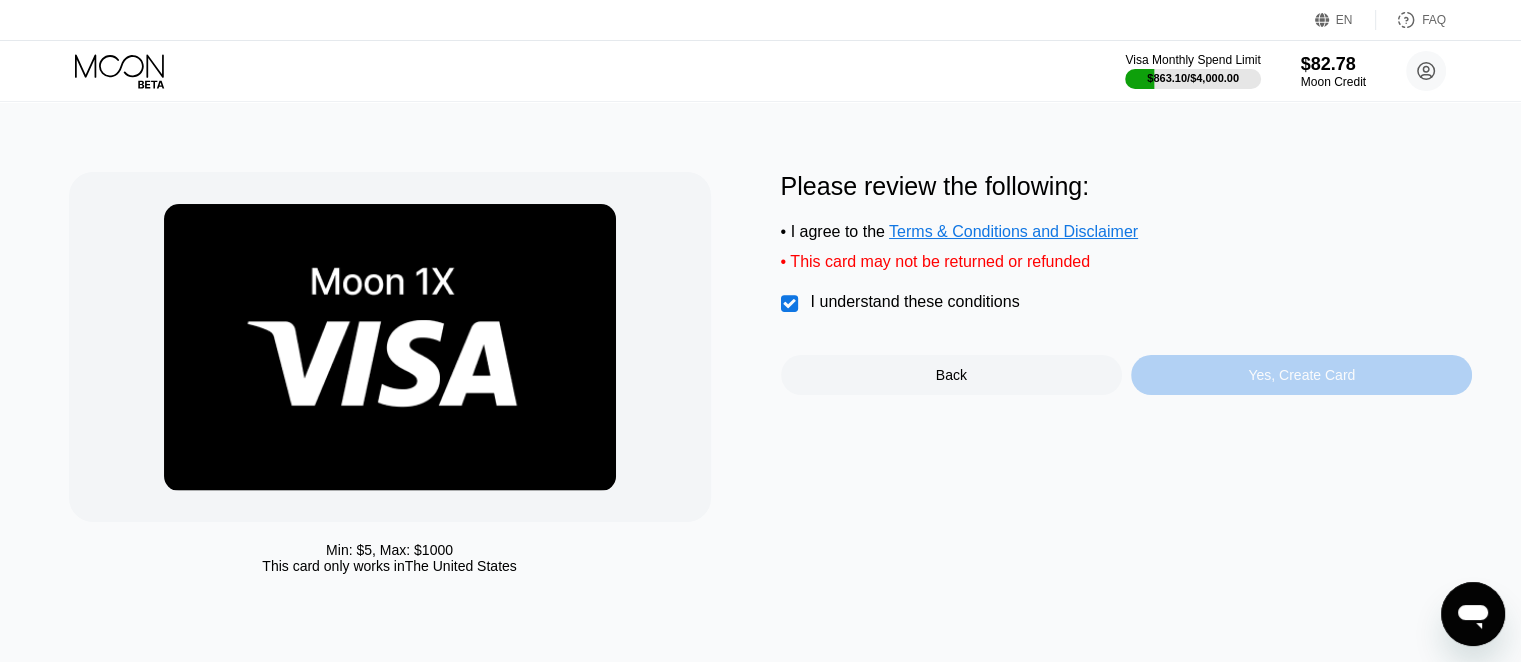 click on "Yes, Create Card" at bounding box center [1301, 375] 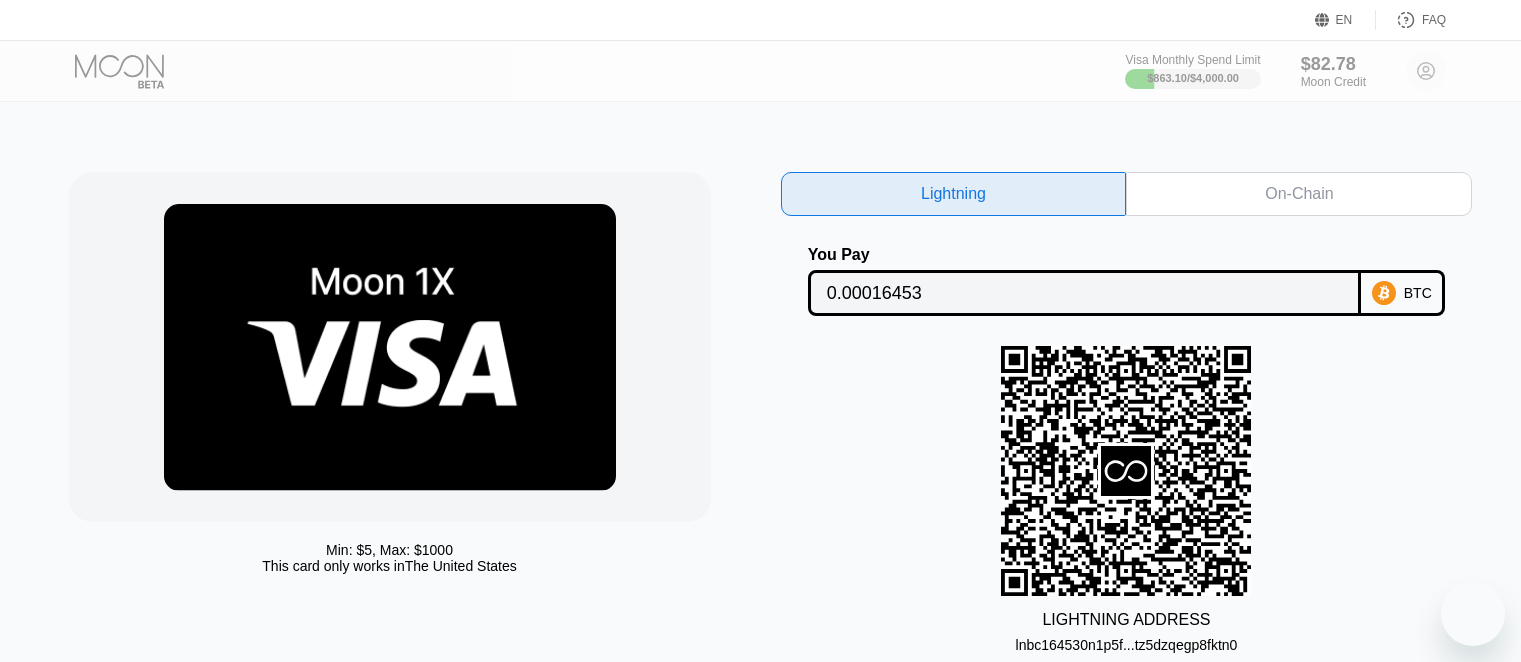 scroll, scrollTop: 0, scrollLeft: 0, axis: both 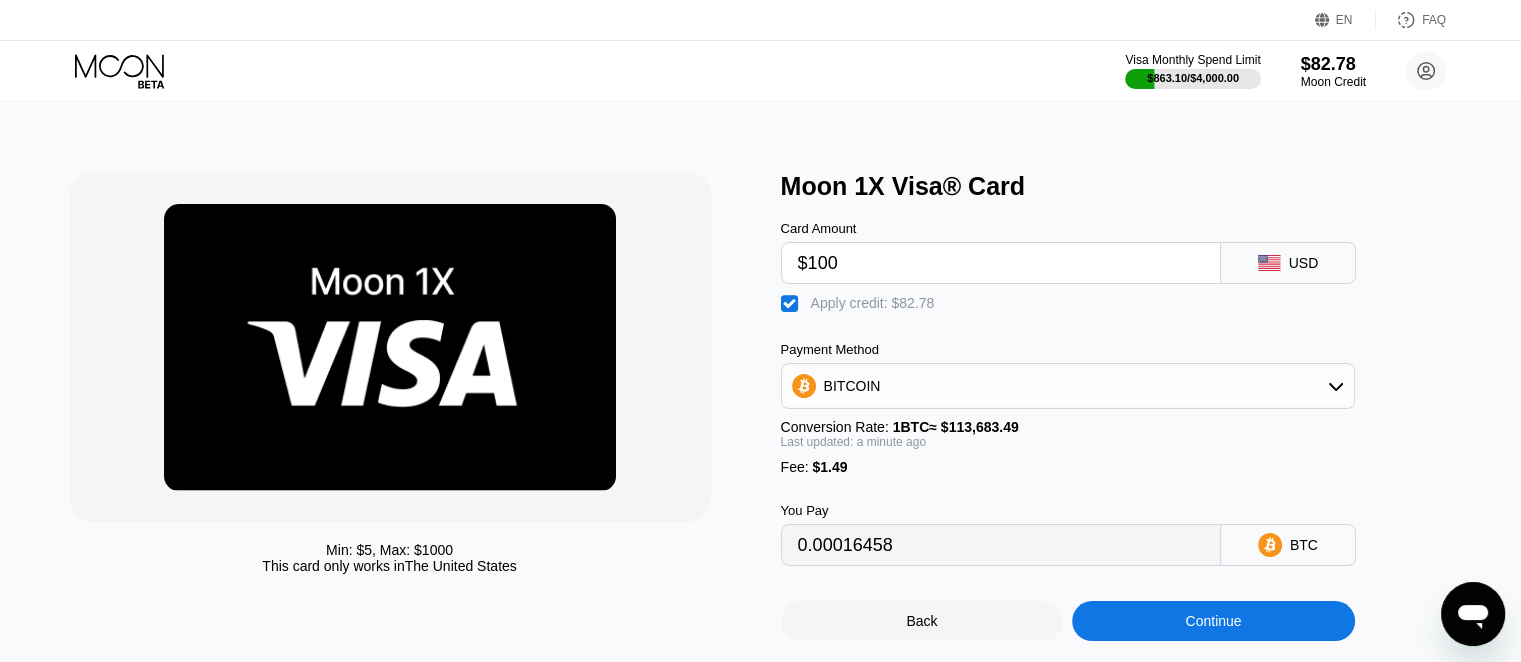 click on "Visa Monthly Spend Limit $[PRICE] / $[PRICE] $[PRICE] Moon Credit [EMAIL]  Home Settings Support Careers About Us Log out Privacy policy Terms" at bounding box center (760, 71) 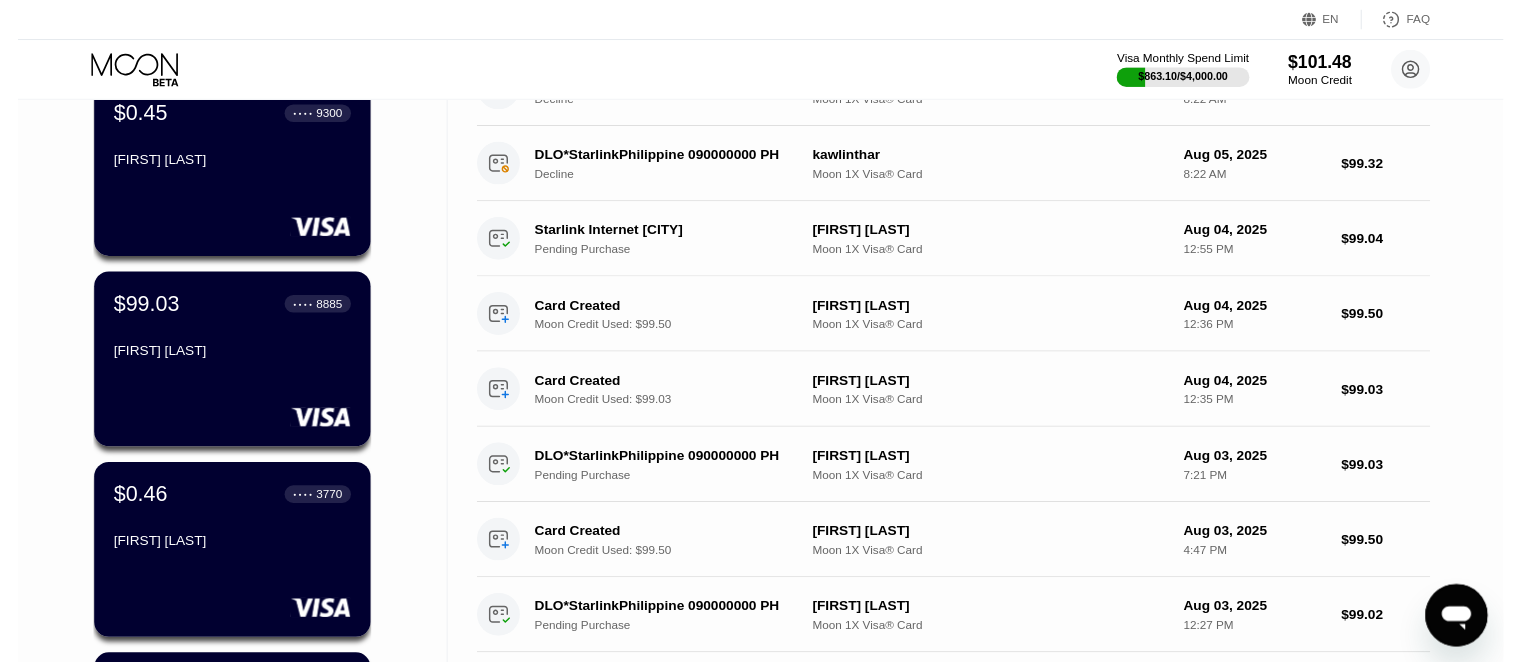 scroll, scrollTop: 0, scrollLeft: 0, axis: both 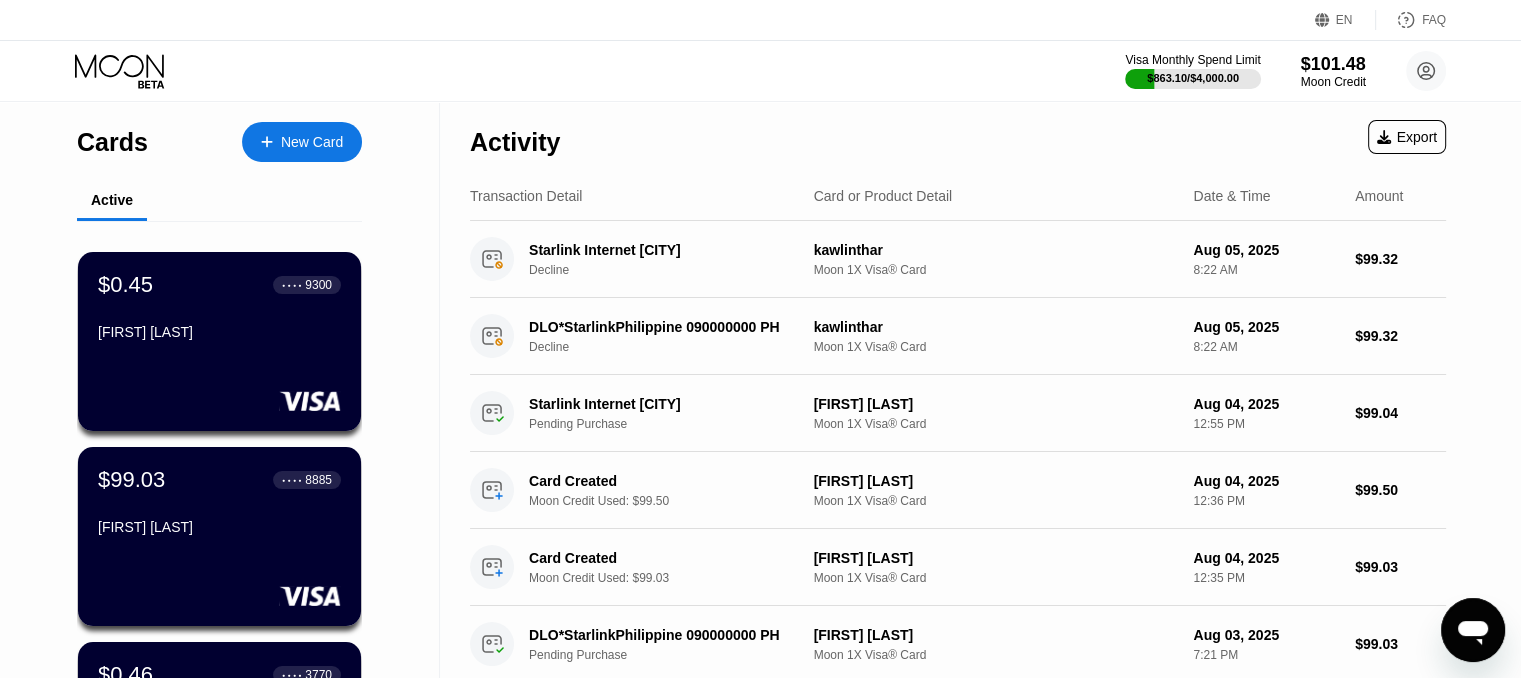 click on "New Card" at bounding box center [312, 142] 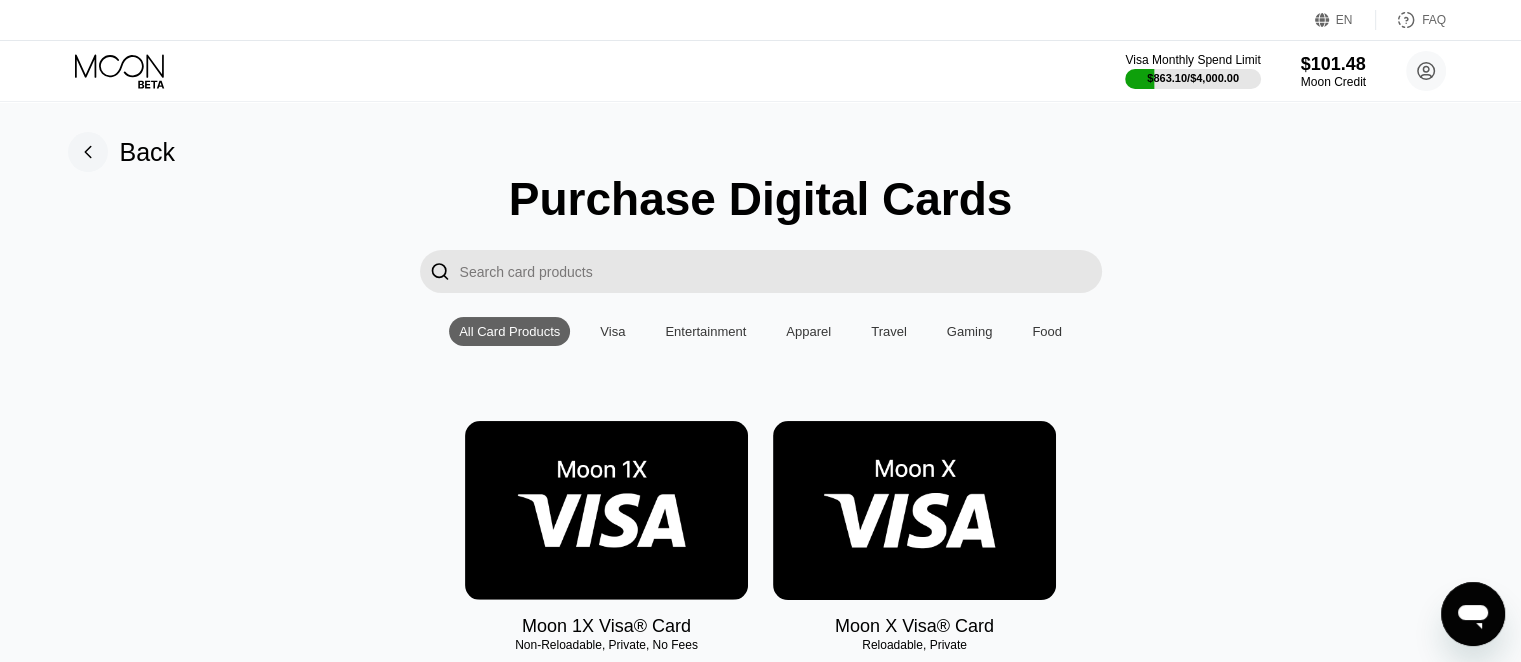 click at bounding box center (606, 510) 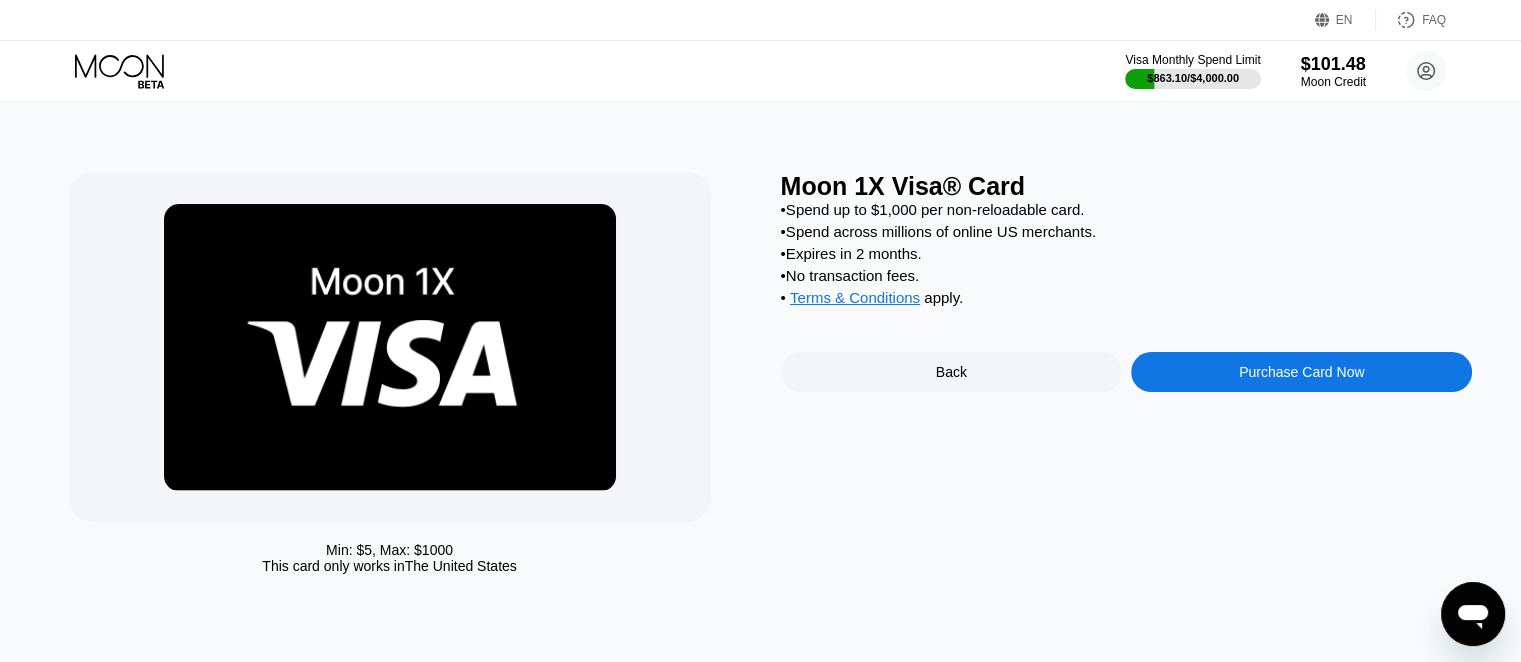 click on "Purchase Card Now" at bounding box center (1301, 372) 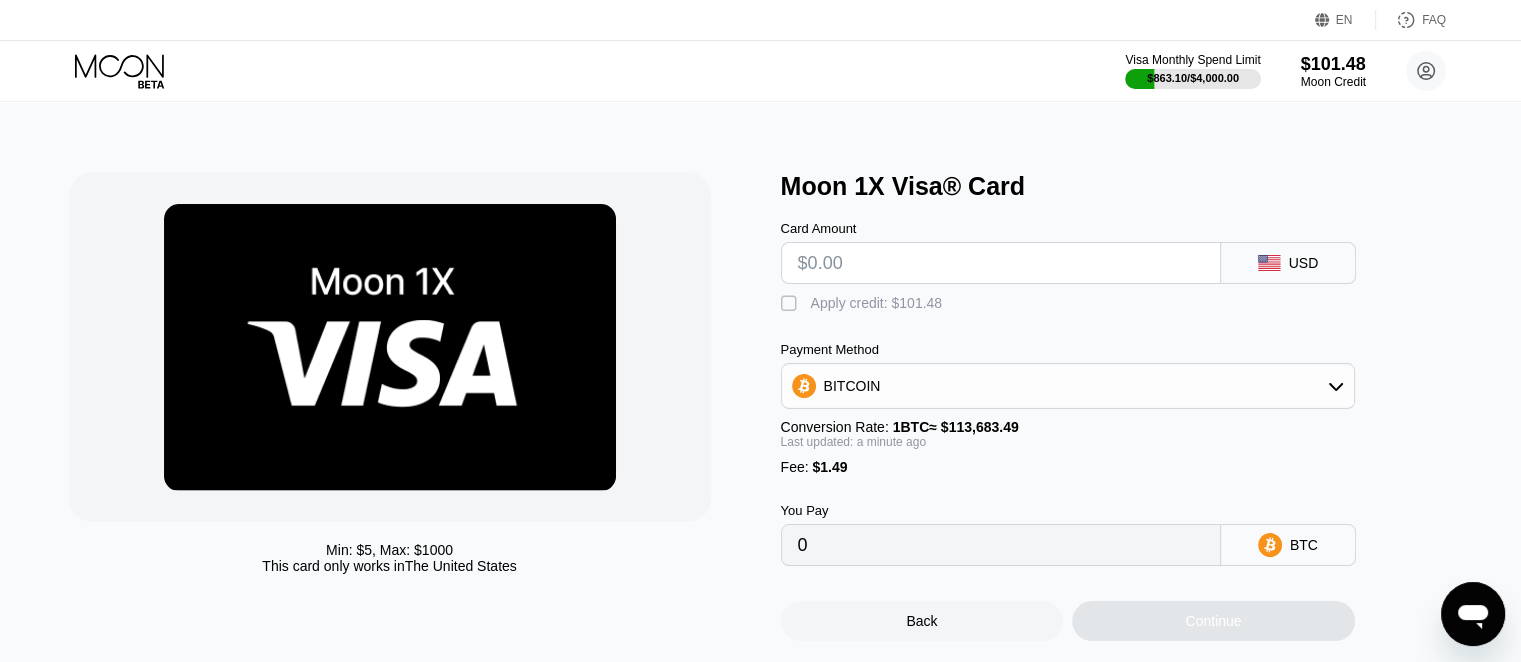 click at bounding box center (1001, 263) 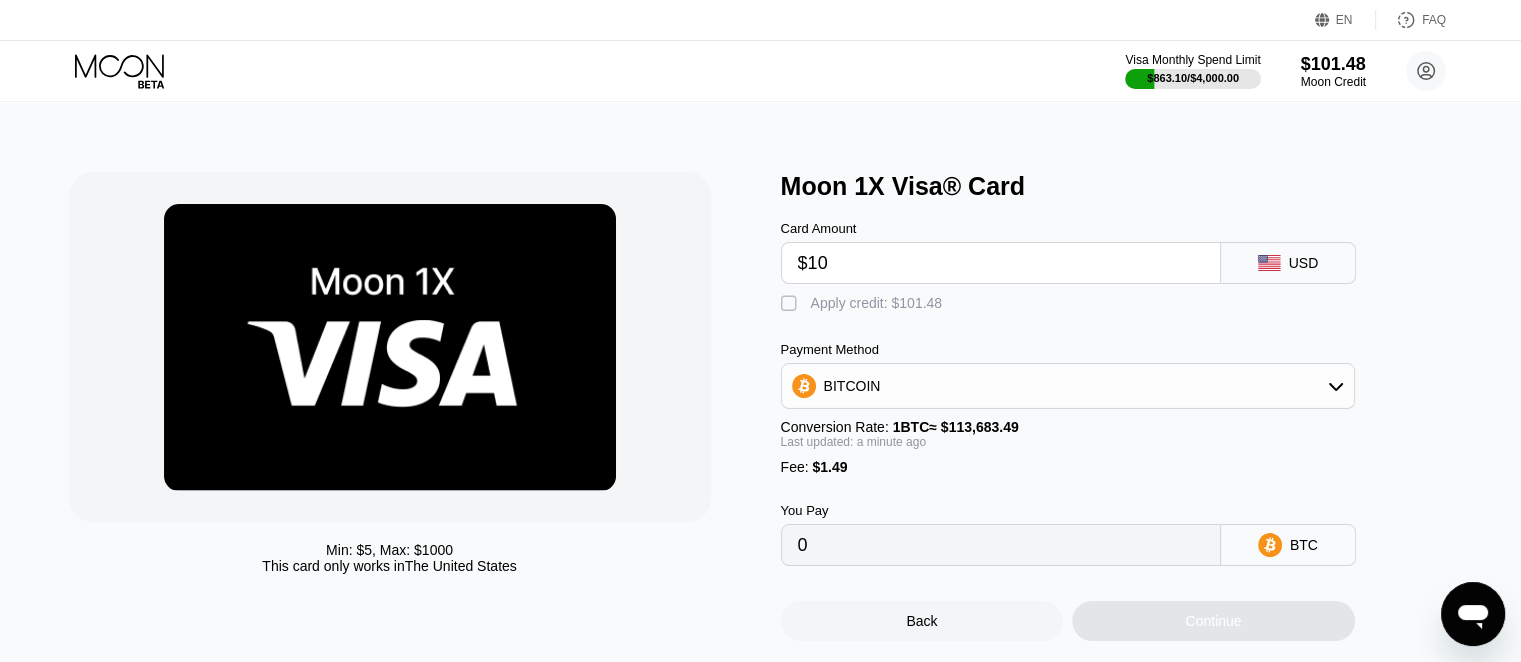 type on "$100" 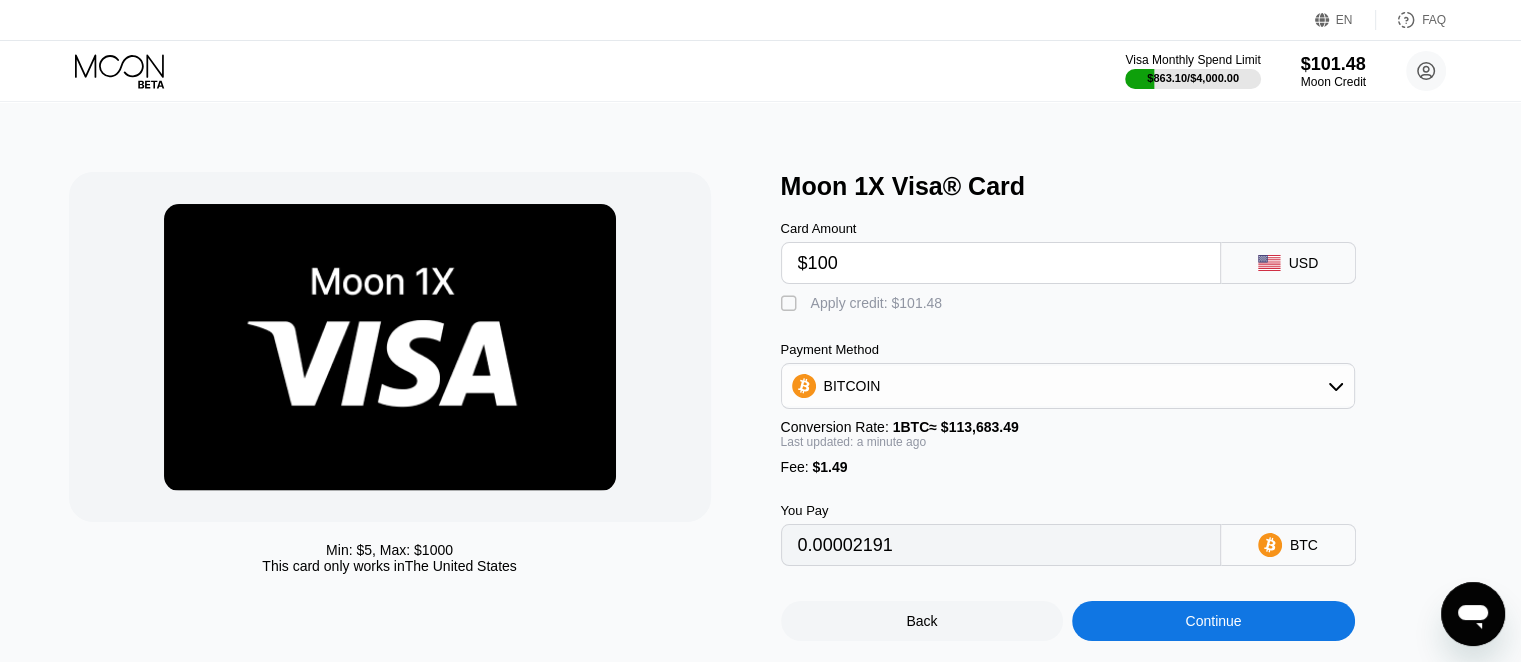type on "0.00089275" 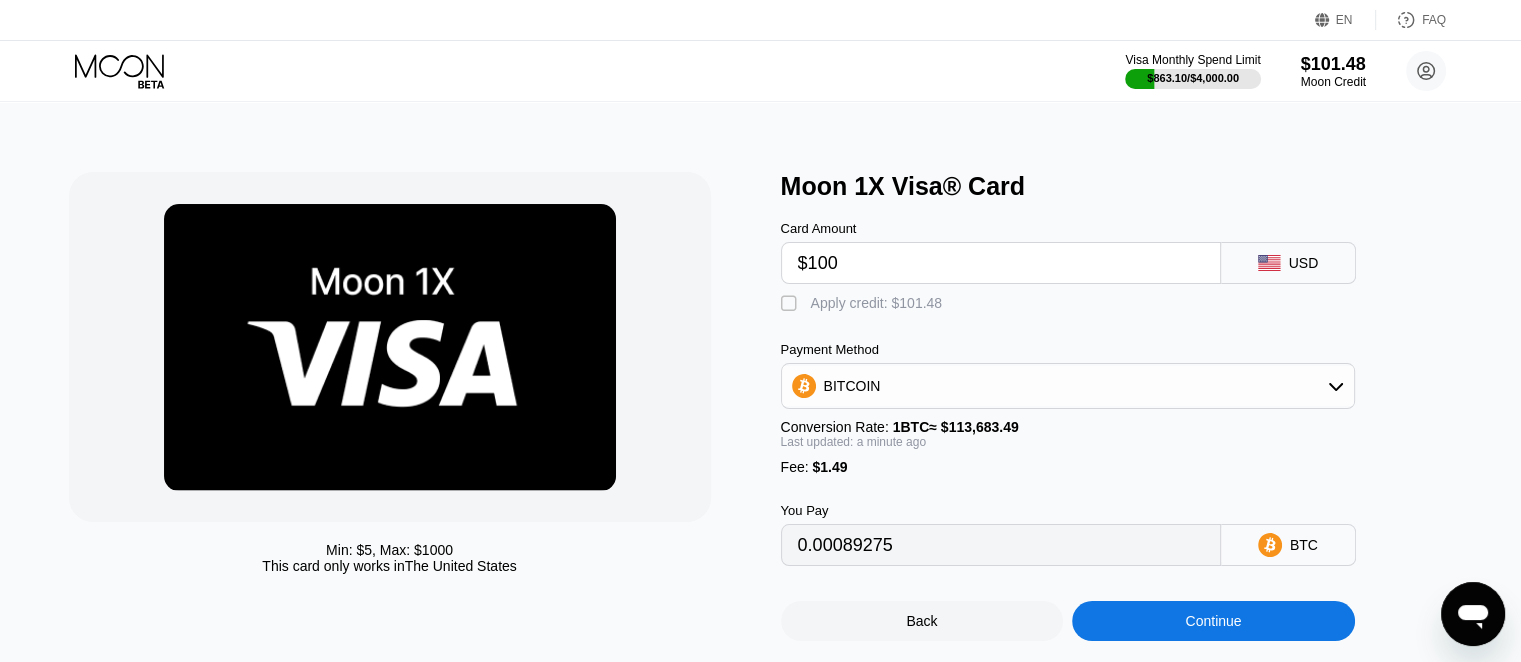 type on "$100" 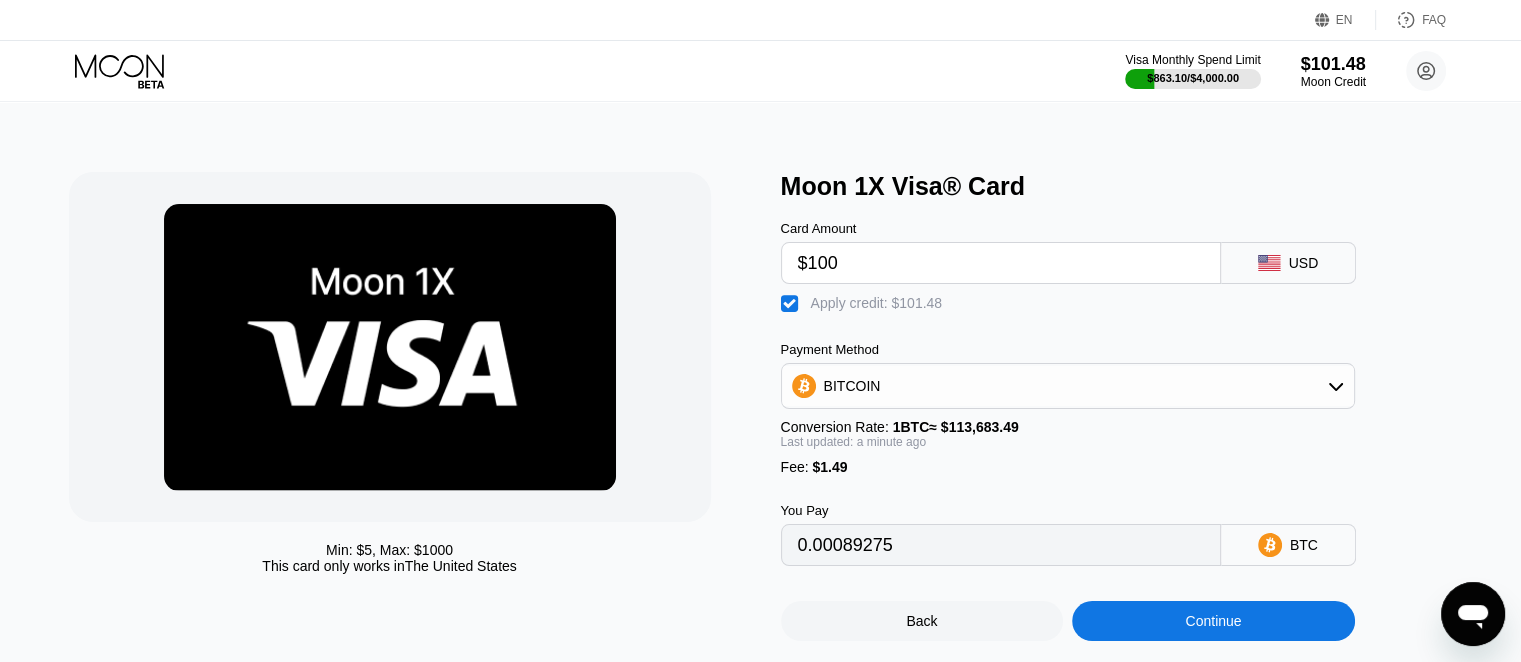 type on "0.00000009" 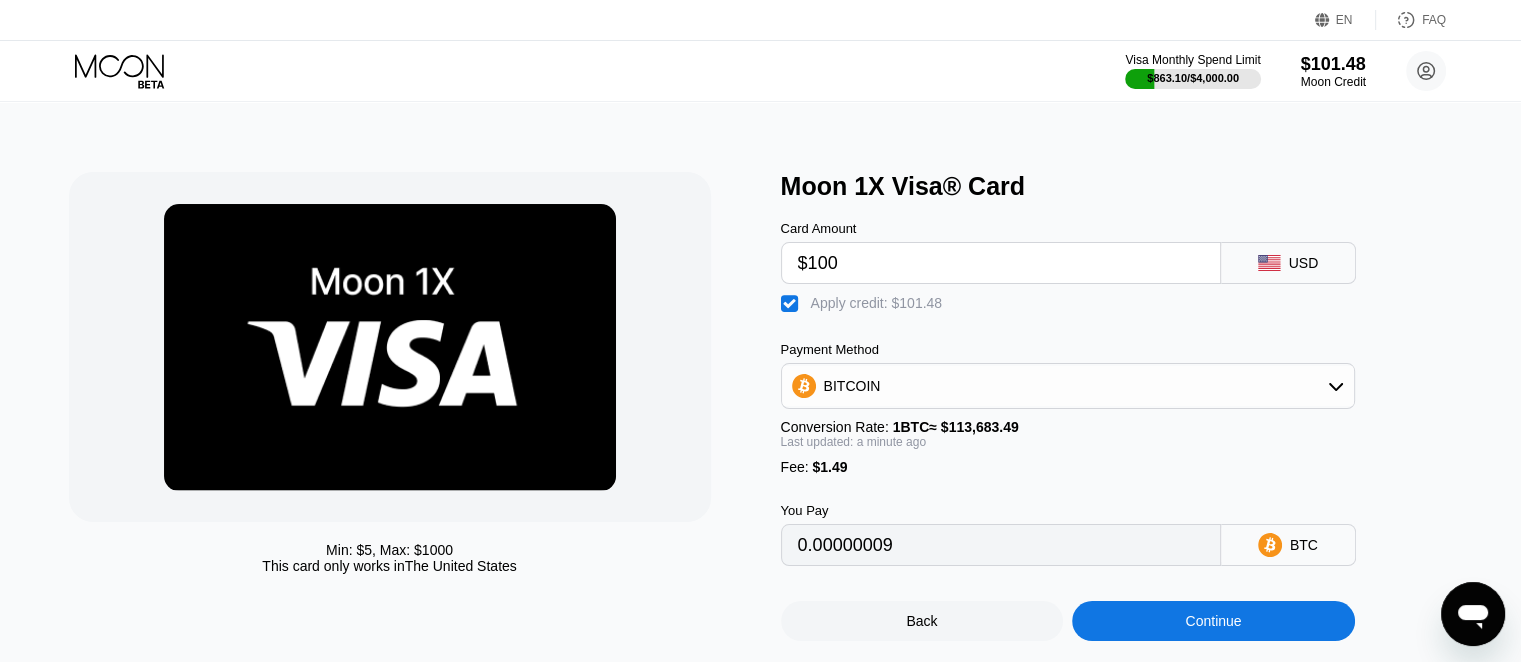 scroll, scrollTop: 100, scrollLeft: 0, axis: vertical 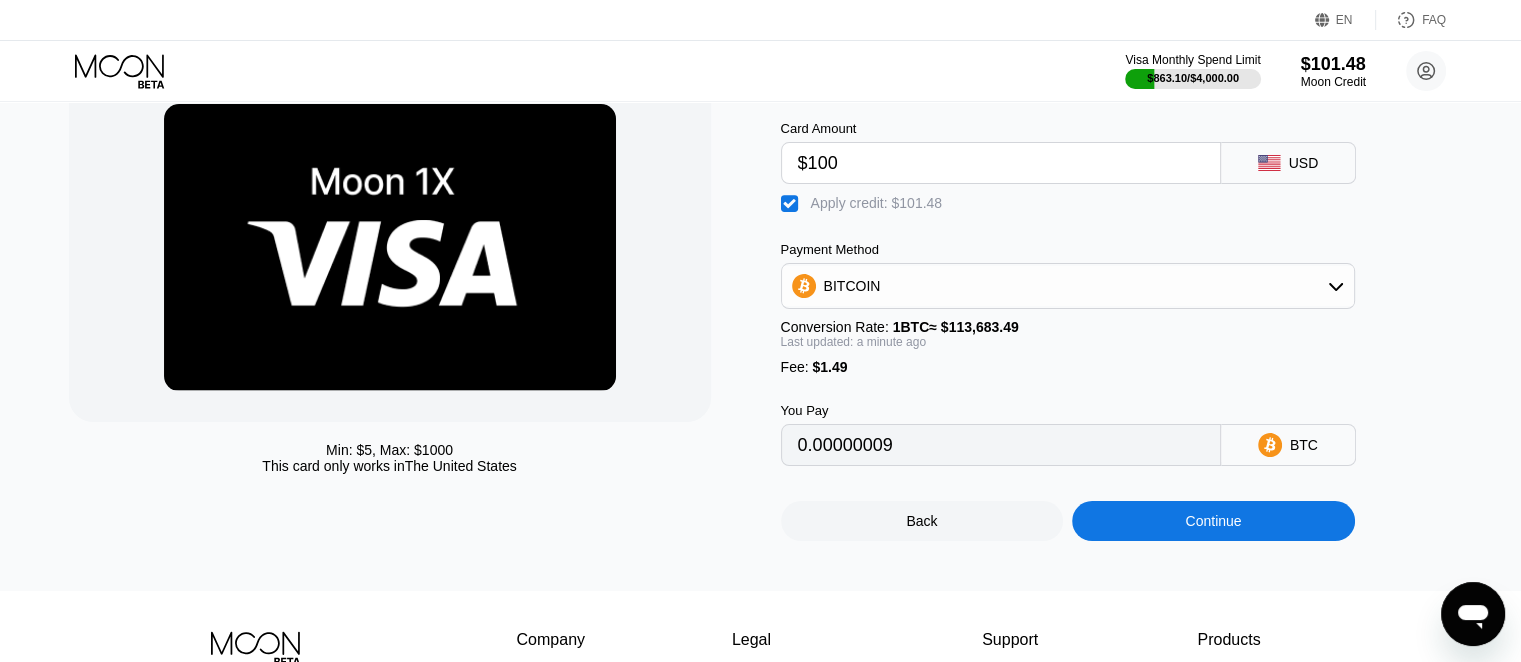 click on "Continue" at bounding box center [1213, 521] 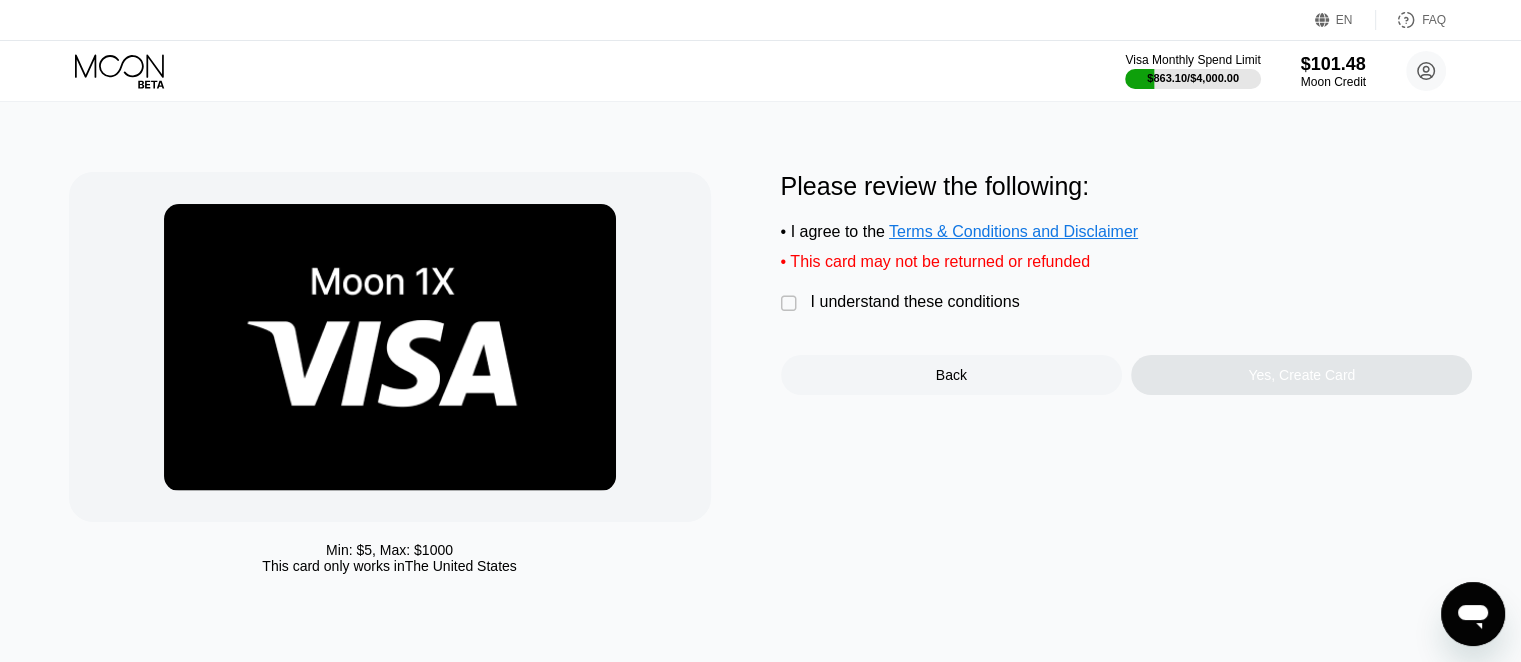 scroll, scrollTop: 0, scrollLeft: 0, axis: both 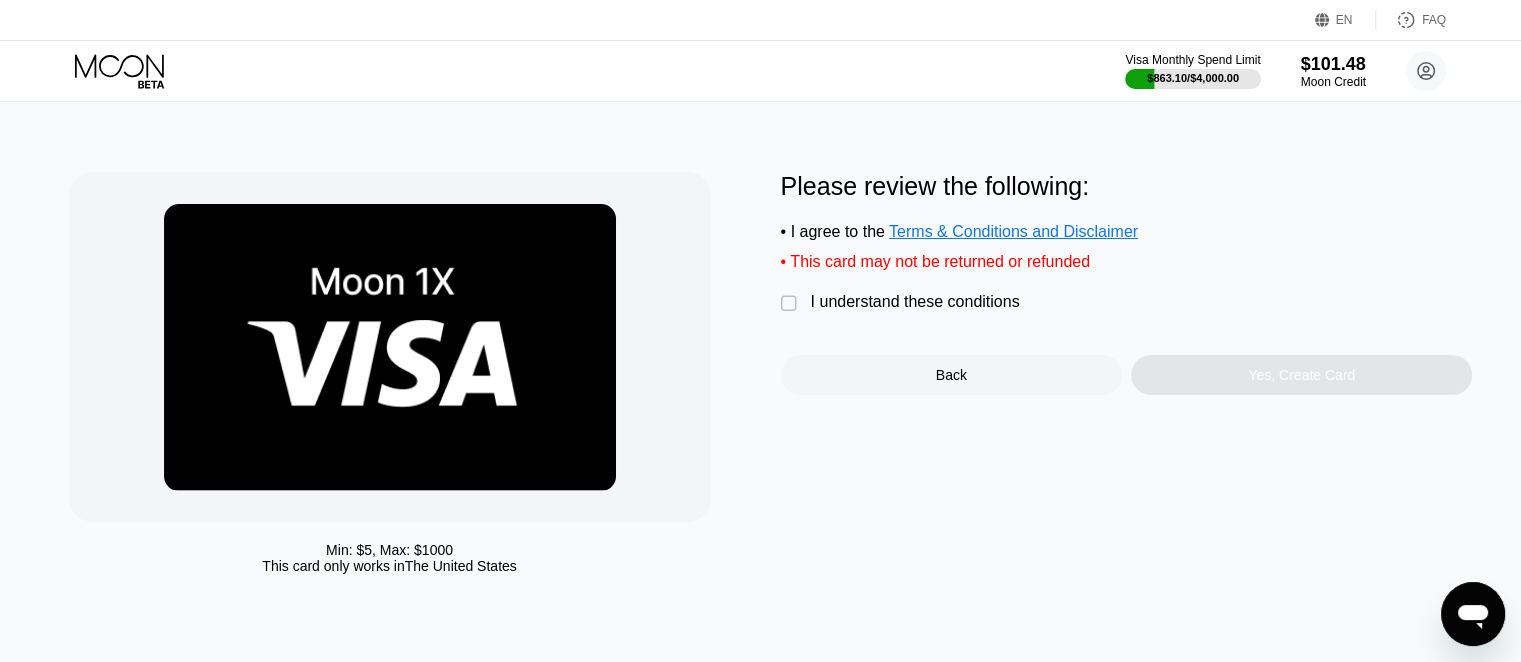 click on "Please review the following: • I agree to the   Terms & Conditions and Disclaimer • This card may not be returned or refunded  I understand these conditions Back Yes, Create Card" at bounding box center [1127, 283] 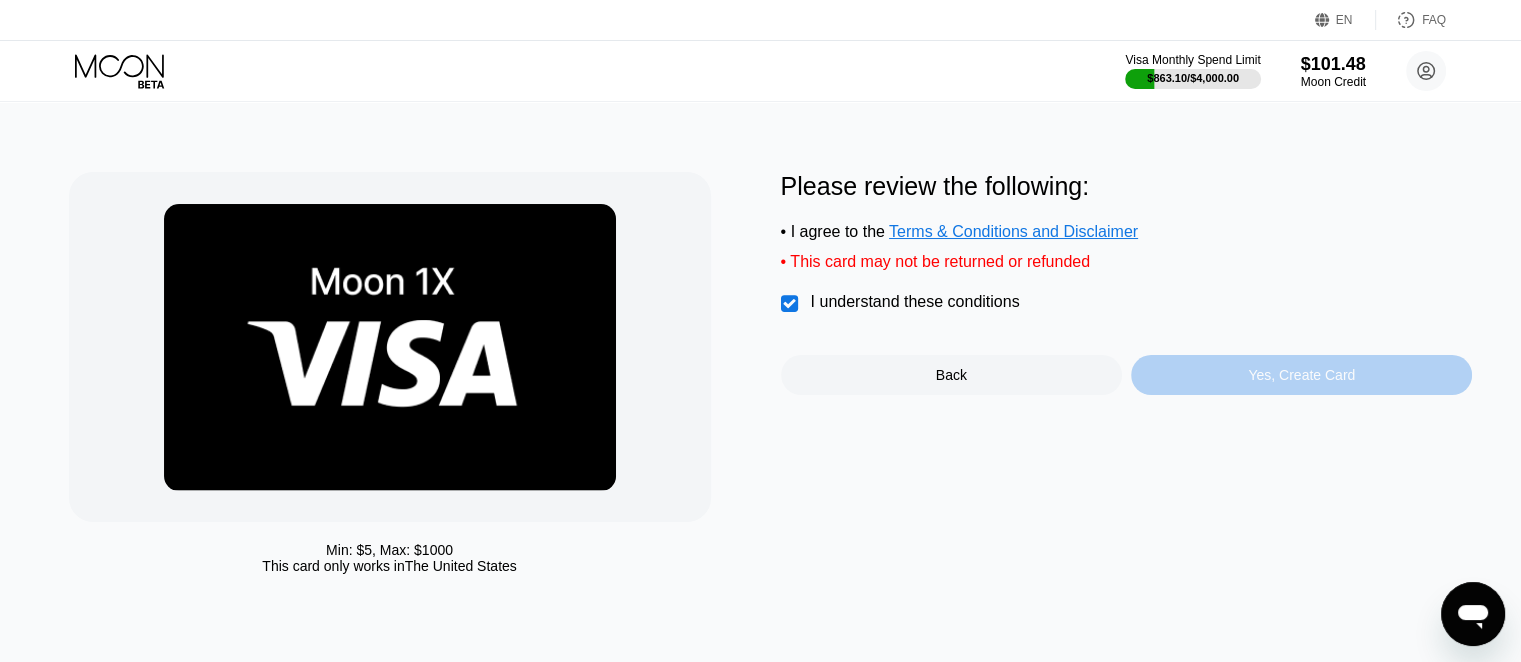 click on "Yes, Create Card" at bounding box center (1301, 375) 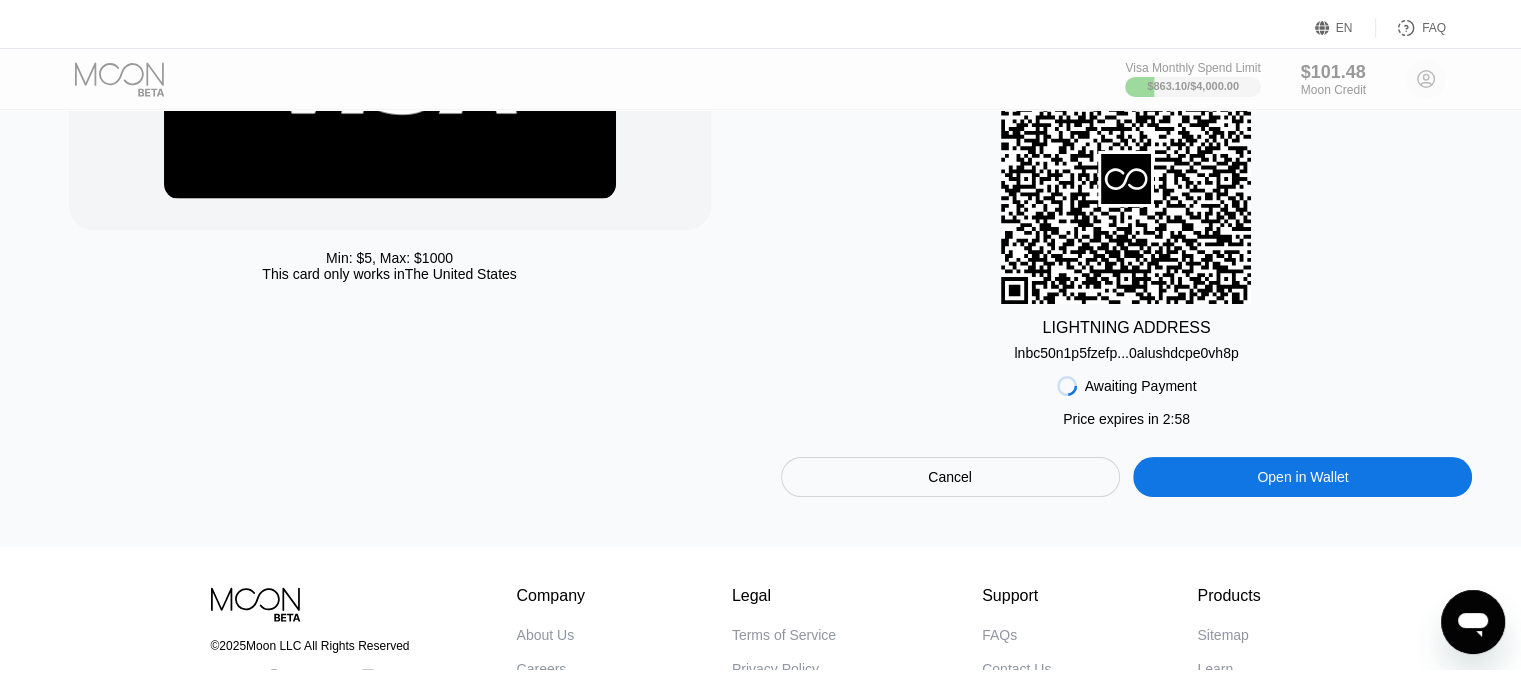 scroll, scrollTop: 0, scrollLeft: 0, axis: both 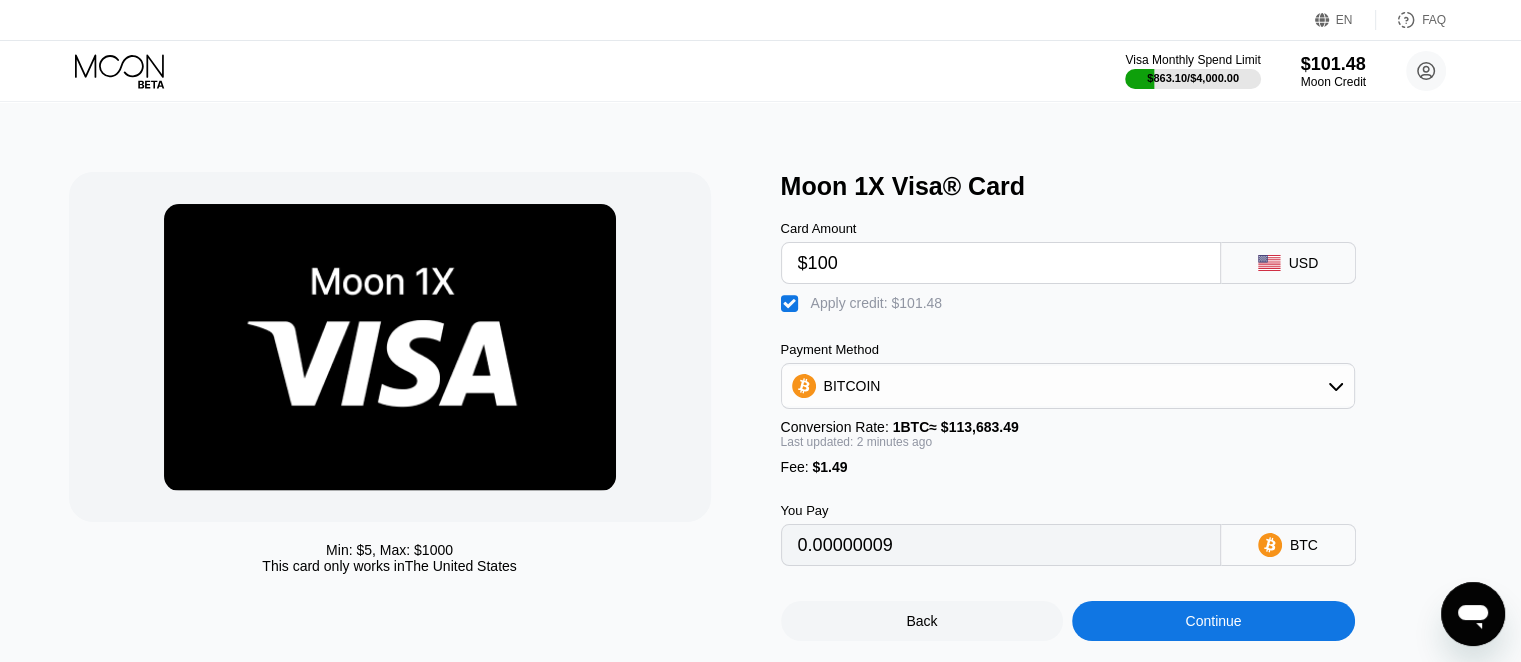 drag, startPoint x: 862, startPoint y: 274, endPoint x: 446, endPoint y: 261, distance: 416.20306 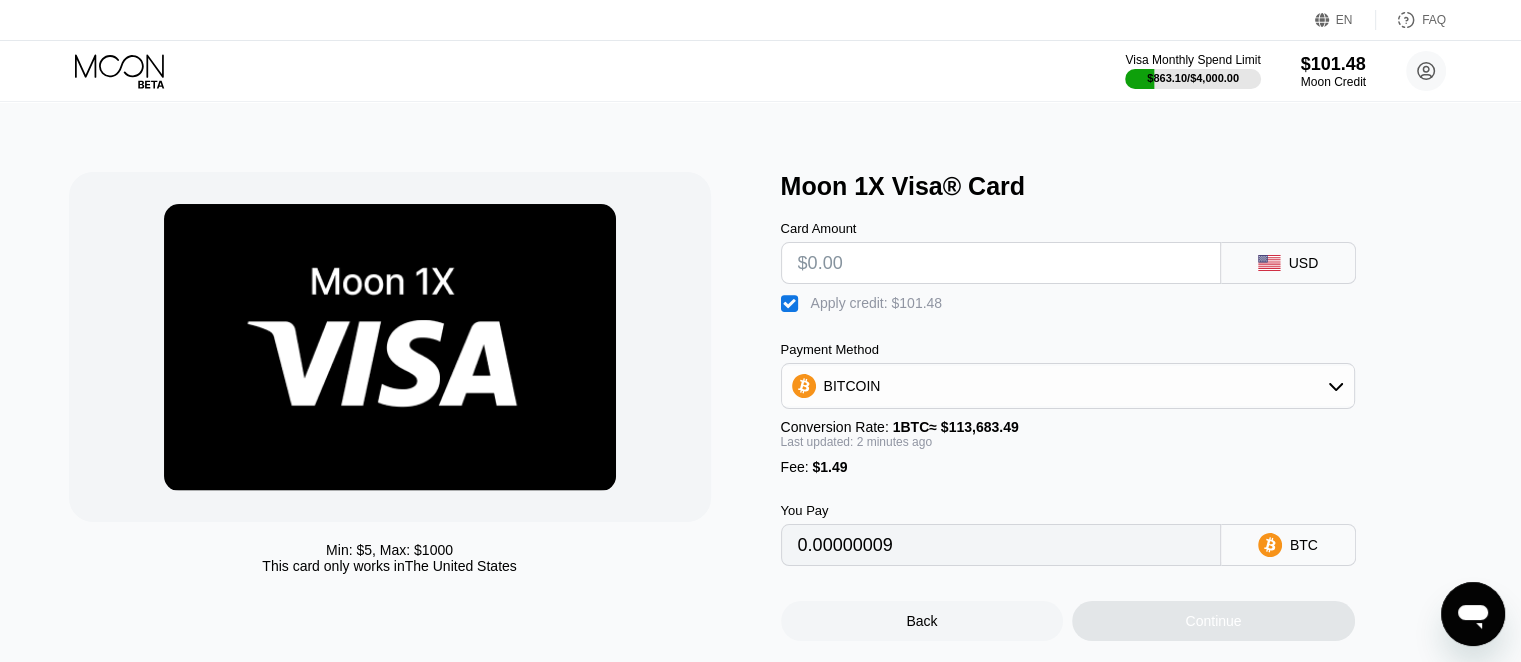 type on "0" 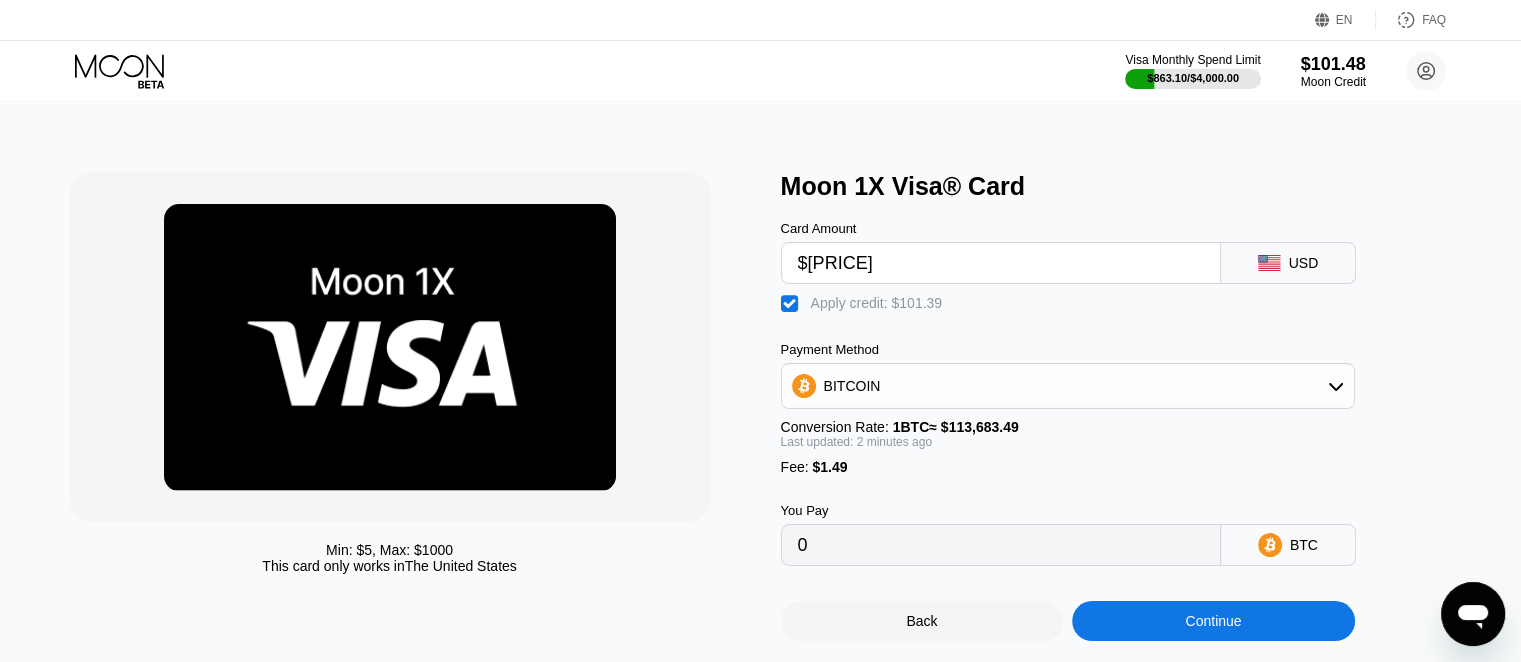 type on "$[PRICE]" 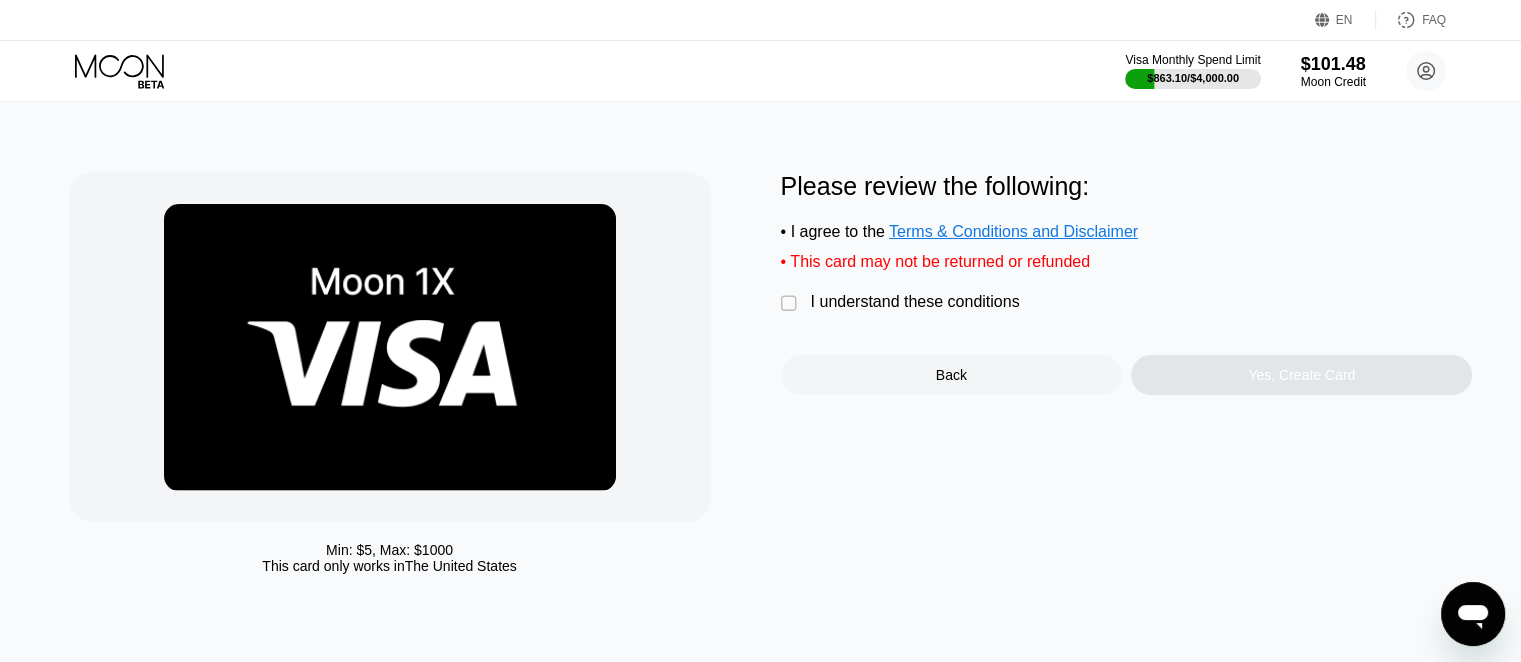 click on "I understand these conditions" at bounding box center (915, 302) 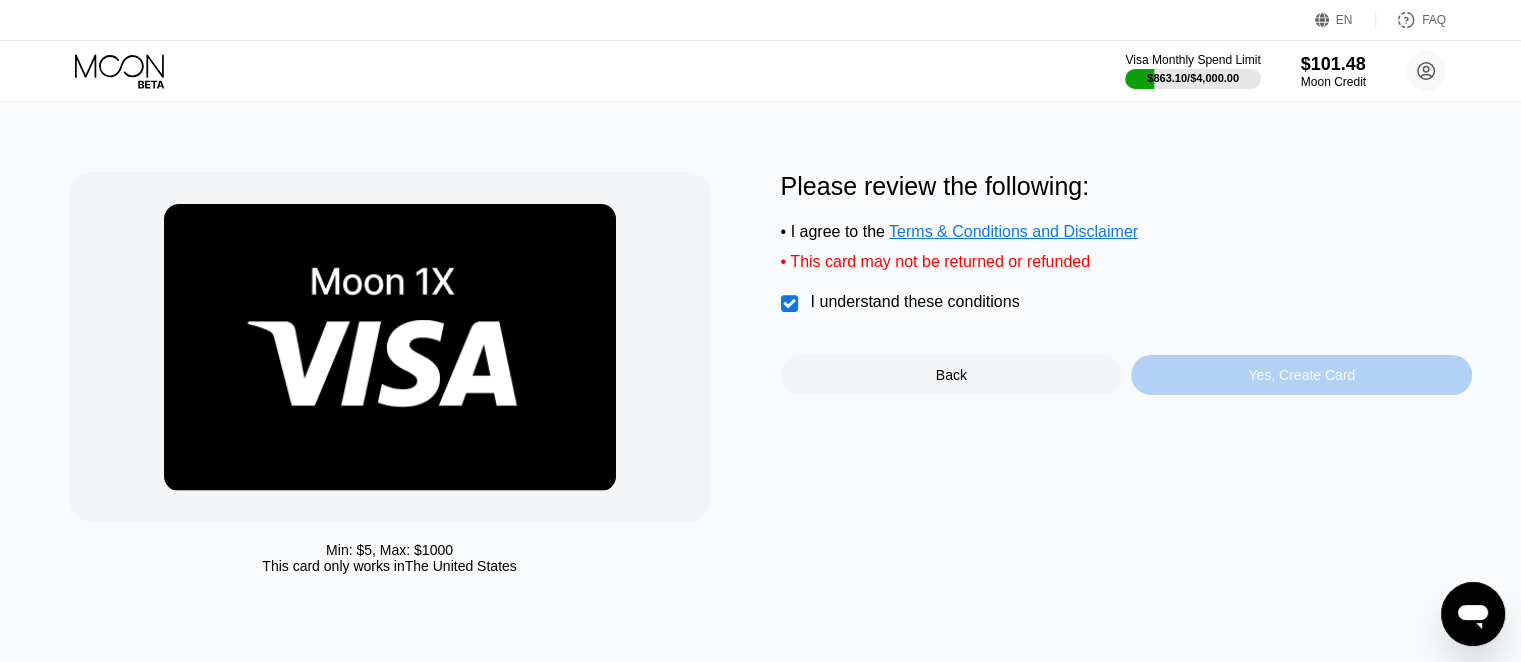 click on "Yes, Create Card" at bounding box center [1301, 375] 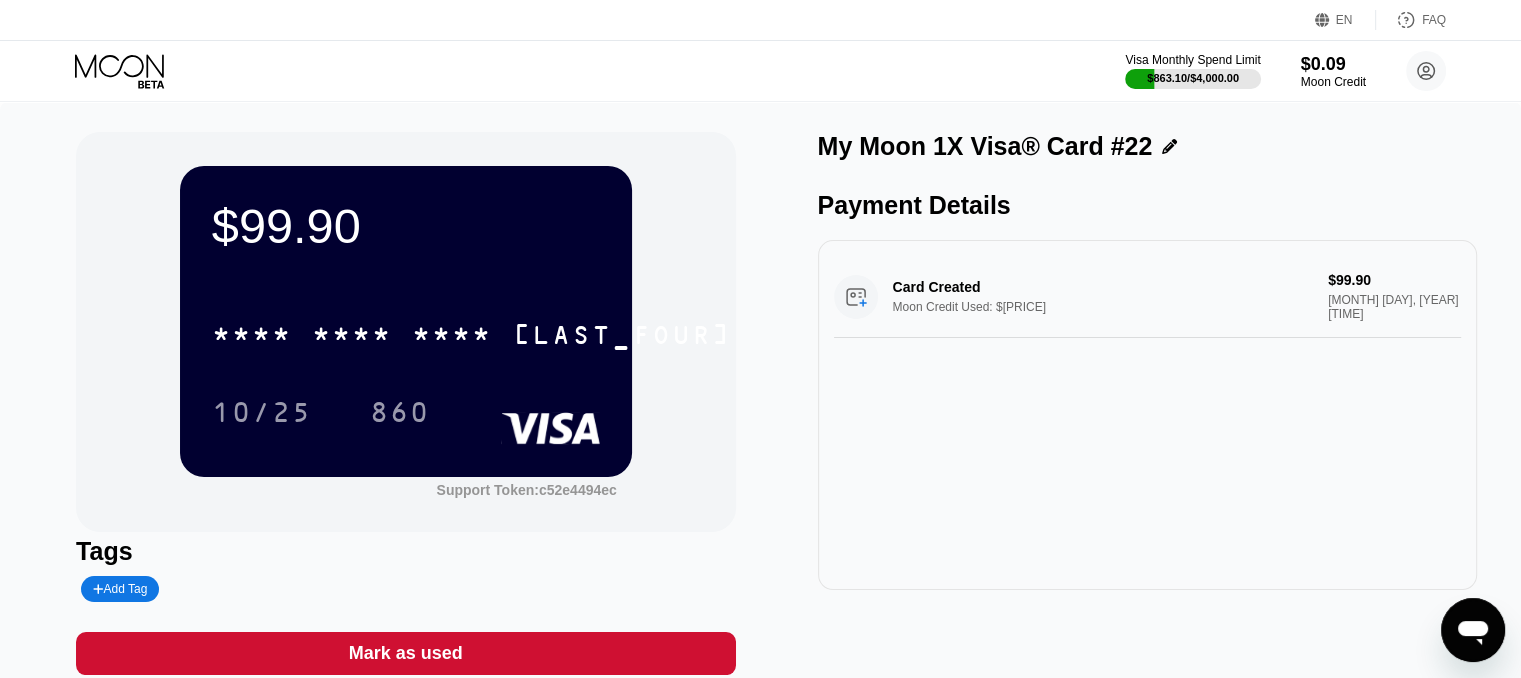 click 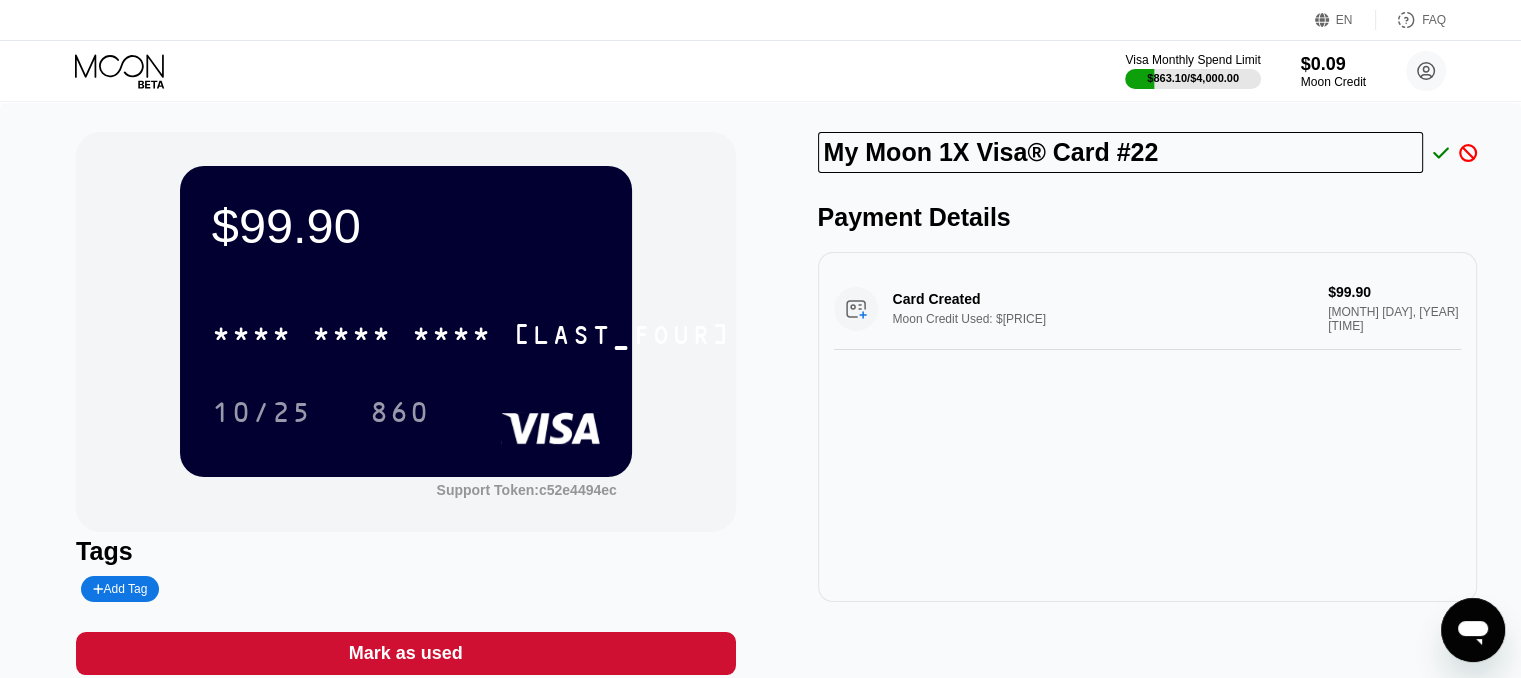 drag, startPoint x: 1211, startPoint y: 159, endPoint x: 778, endPoint y: 161, distance: 433.0046 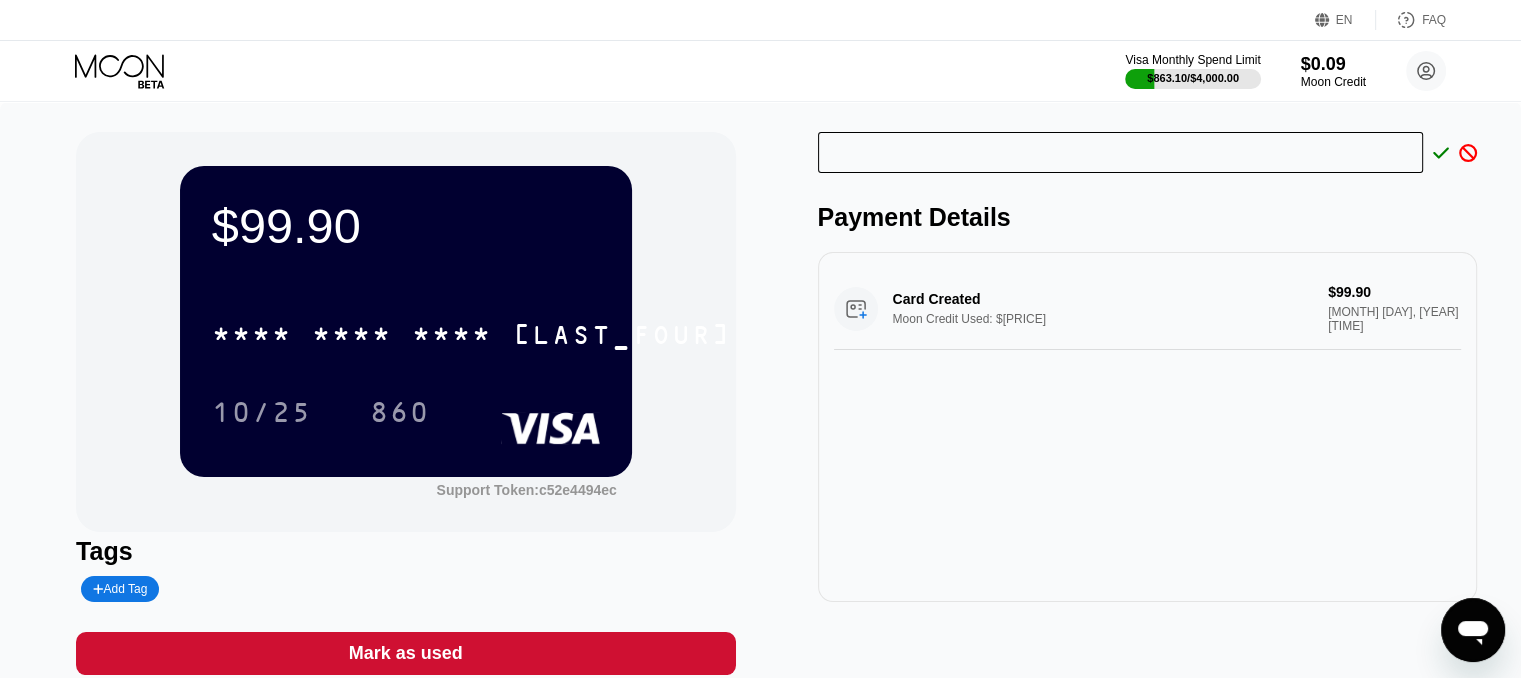 type 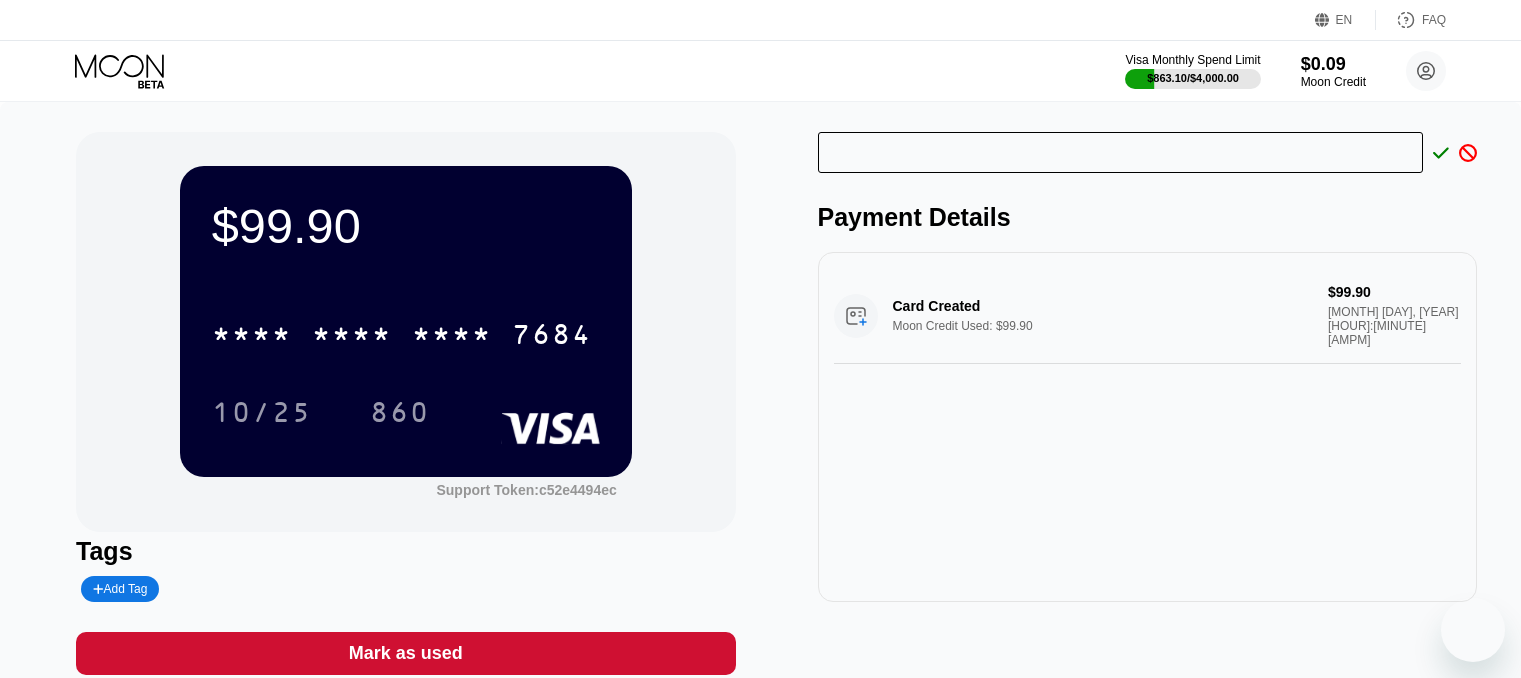 scroll, scrollTop: 0, scrollLeft: 0, axis: both 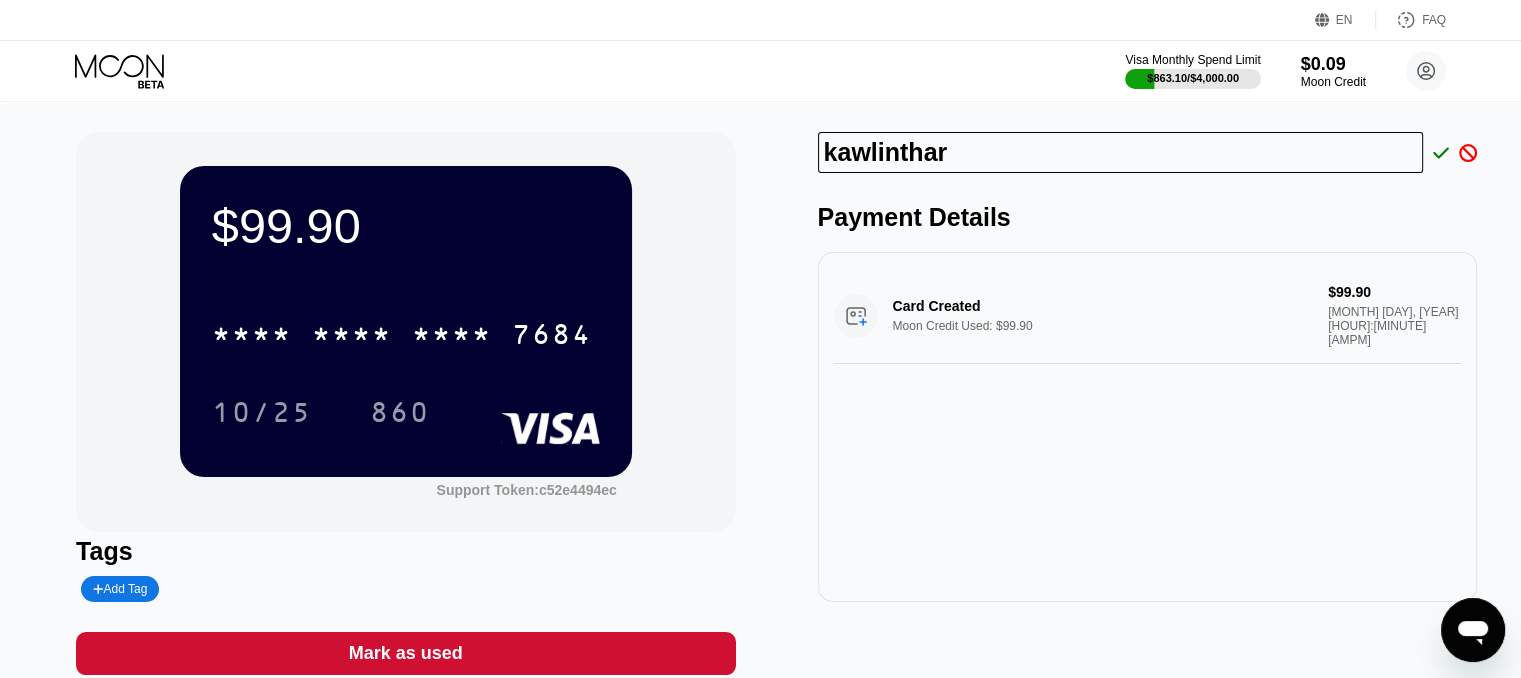 type on "kawlinthar" 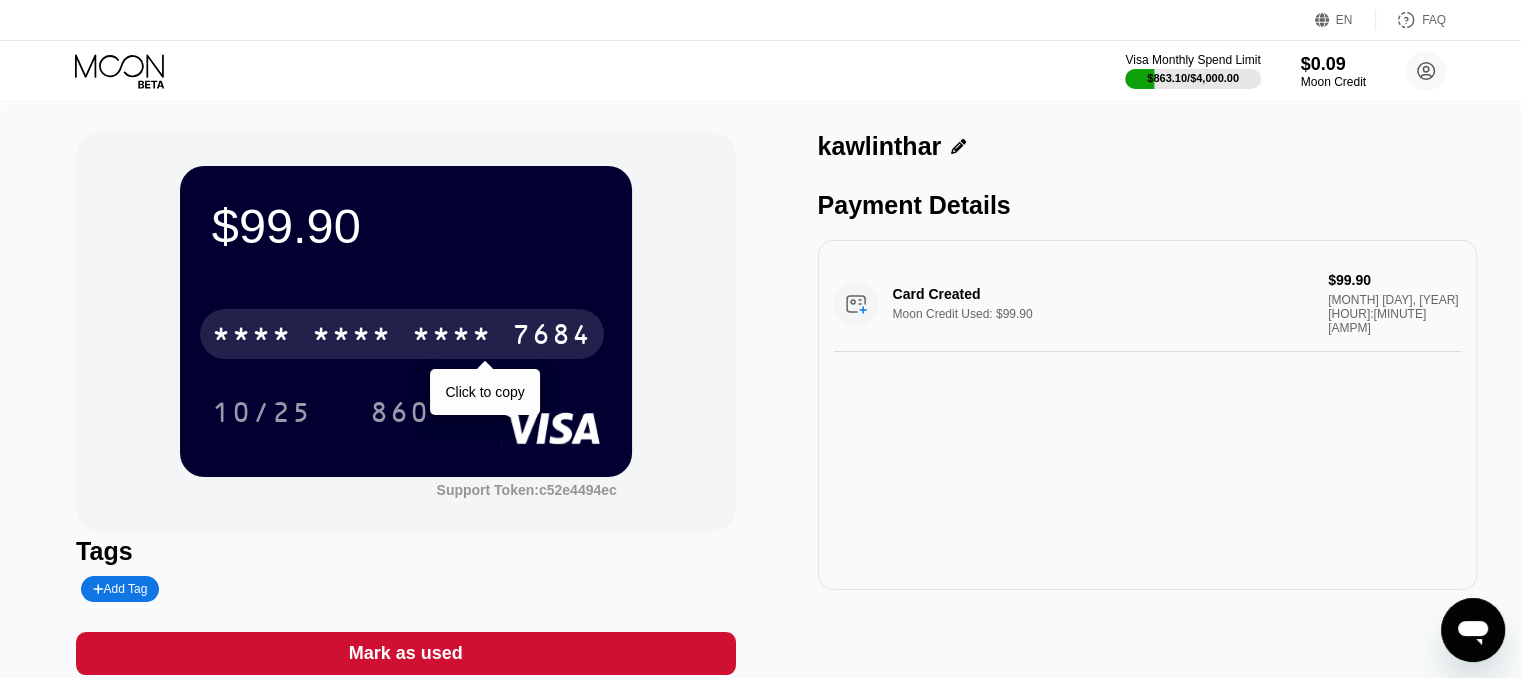 click on "* * * *" at bounding box center [452, 337] 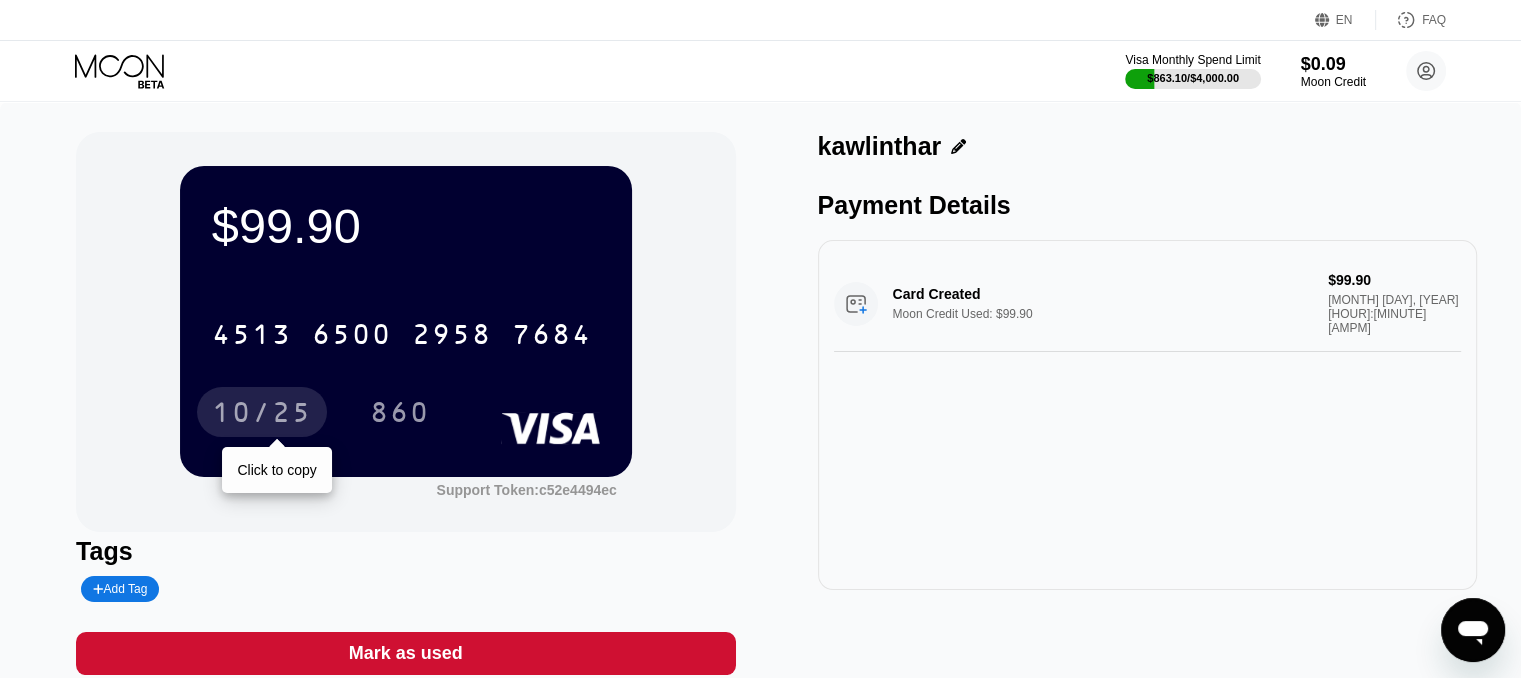click on "10/25" at bounding box center (262, 415) 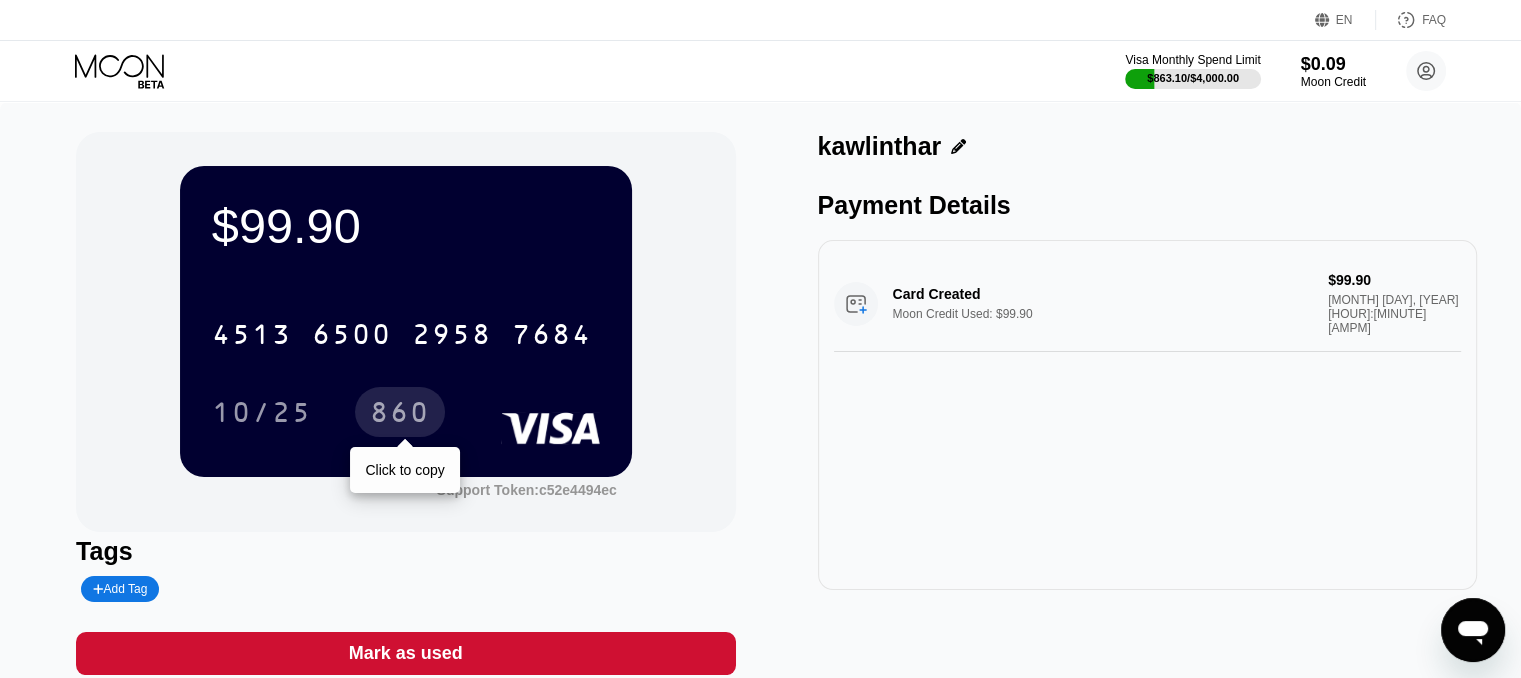 click on "860" at bounding box center (400, 415) 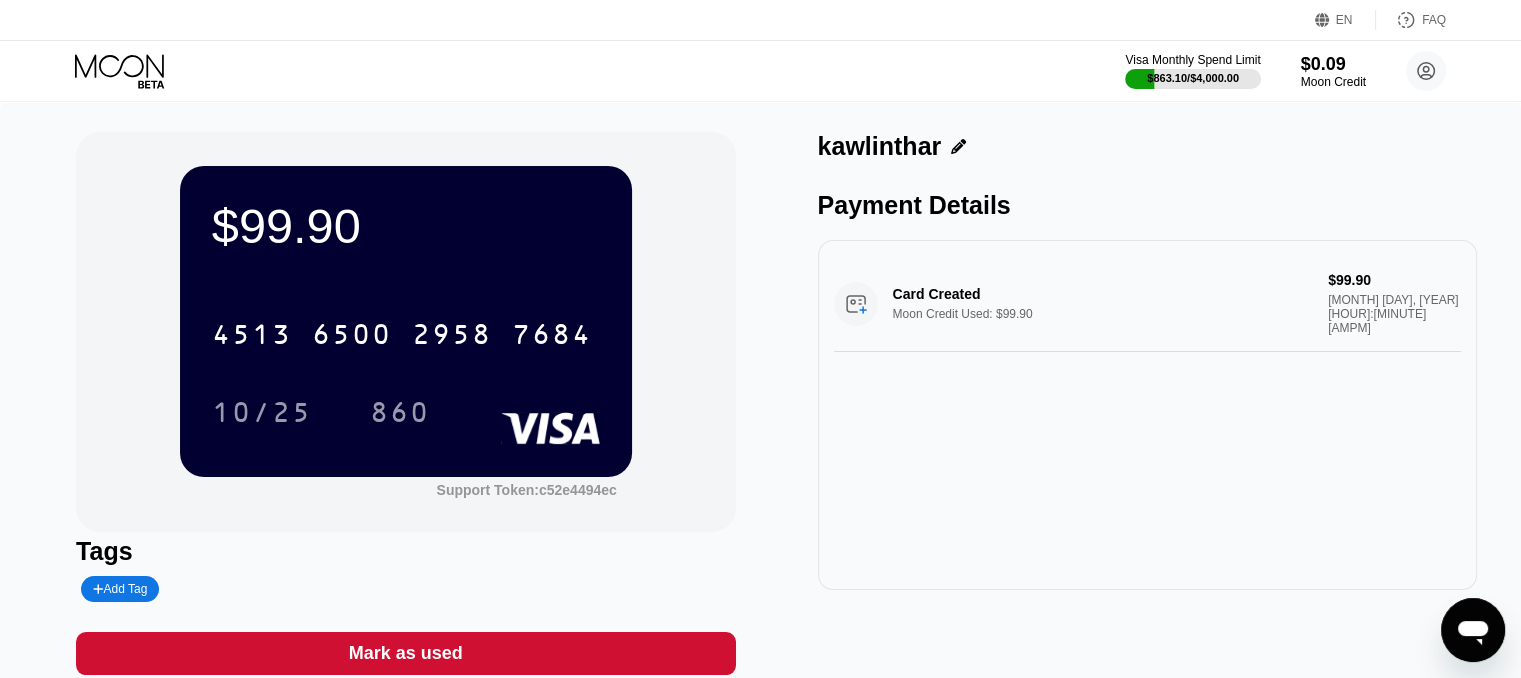 click 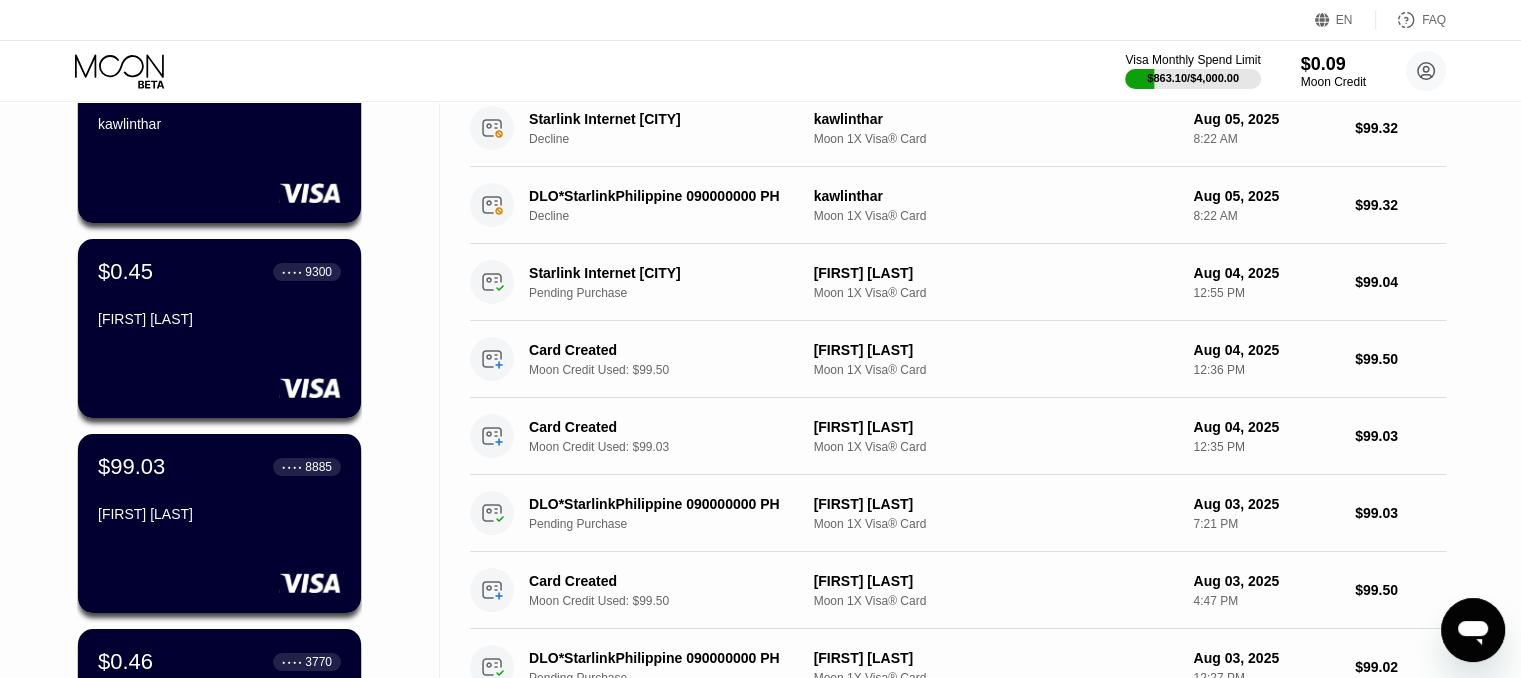 scroll, scrollTop: 0, scrollLeft: 0, axis: both 